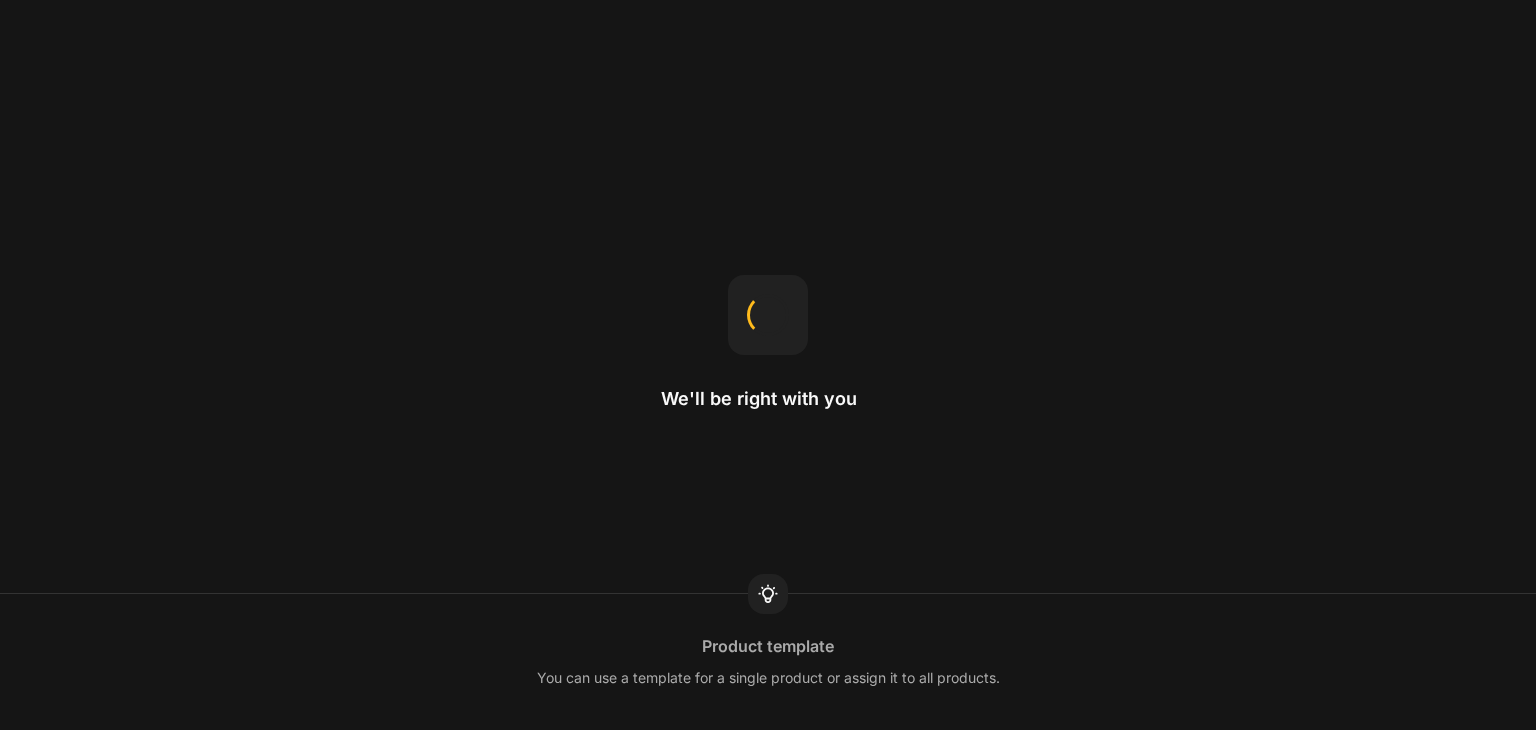 scroll, scrollTop: 0, scrollLeft: 0, axis: both 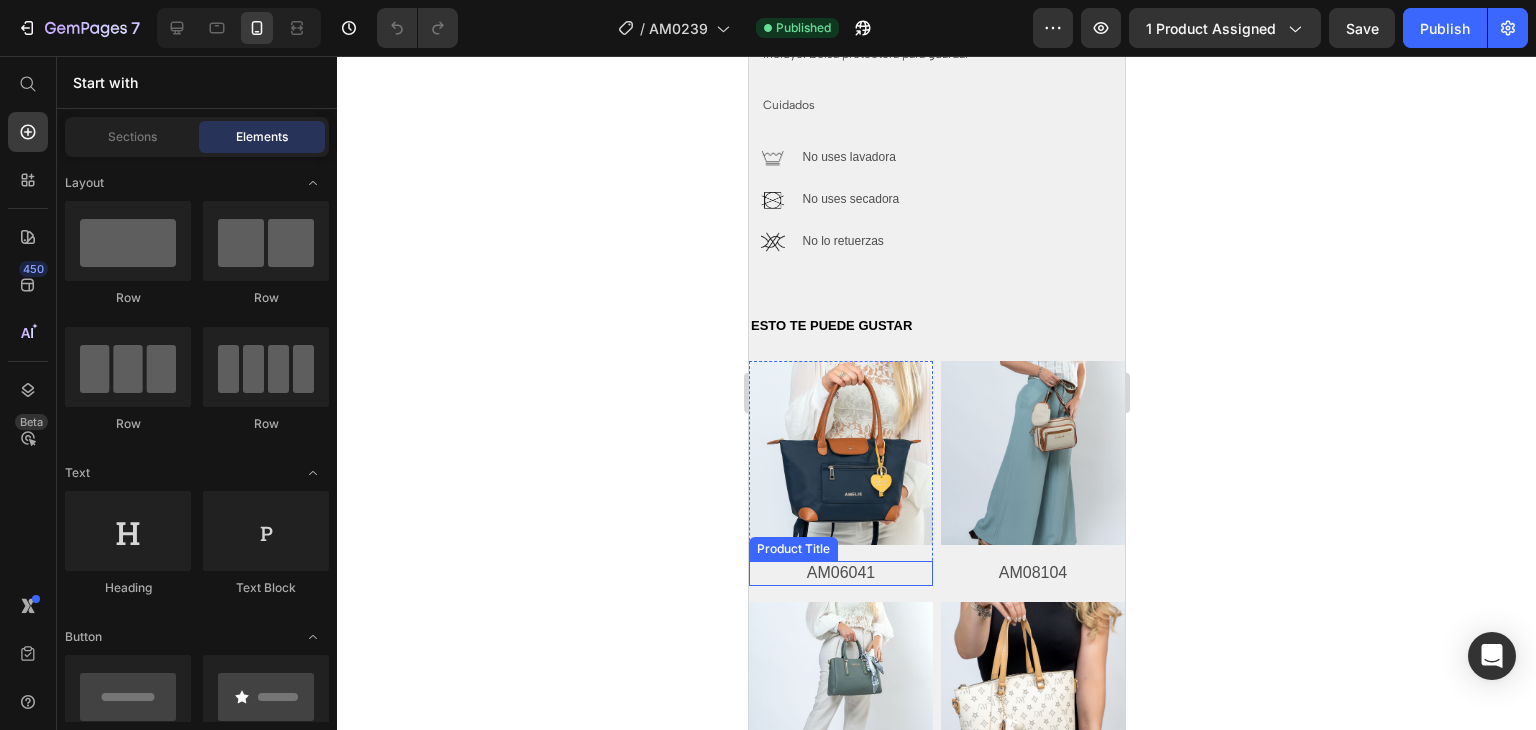 click on "AM06041" at bounding box center (840, 573) 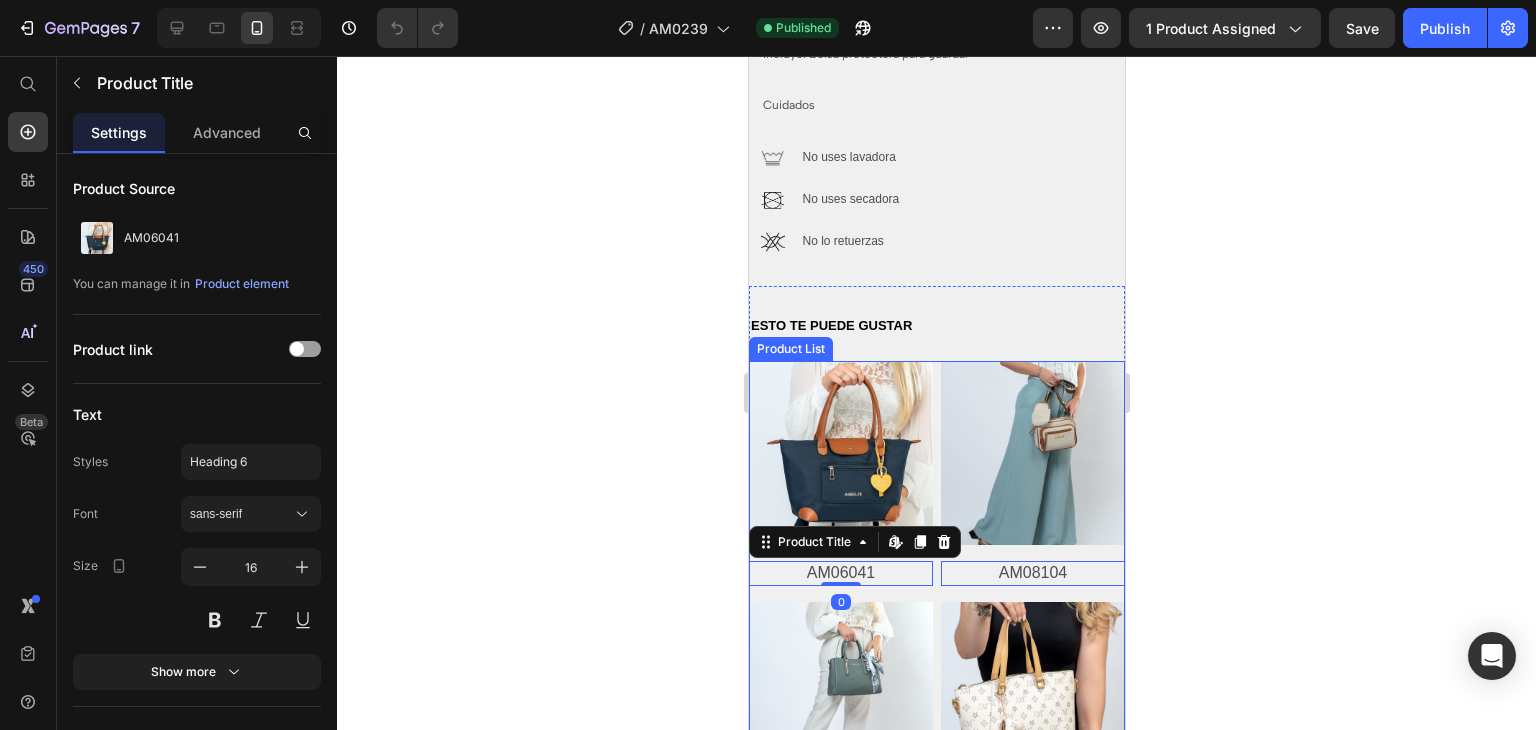click on "Product Images AM06041 Product Title   Edit content in Shopify 0 Row Product Images AM08104 Product Title   Edit content in Shopify 0 Row Product Images AM0244 Product Title   Edit content in Shopify 0 Row Product Images AM0207 Product Title   Edit content in Shopify 0 Row" at bounding box center [936, 594] 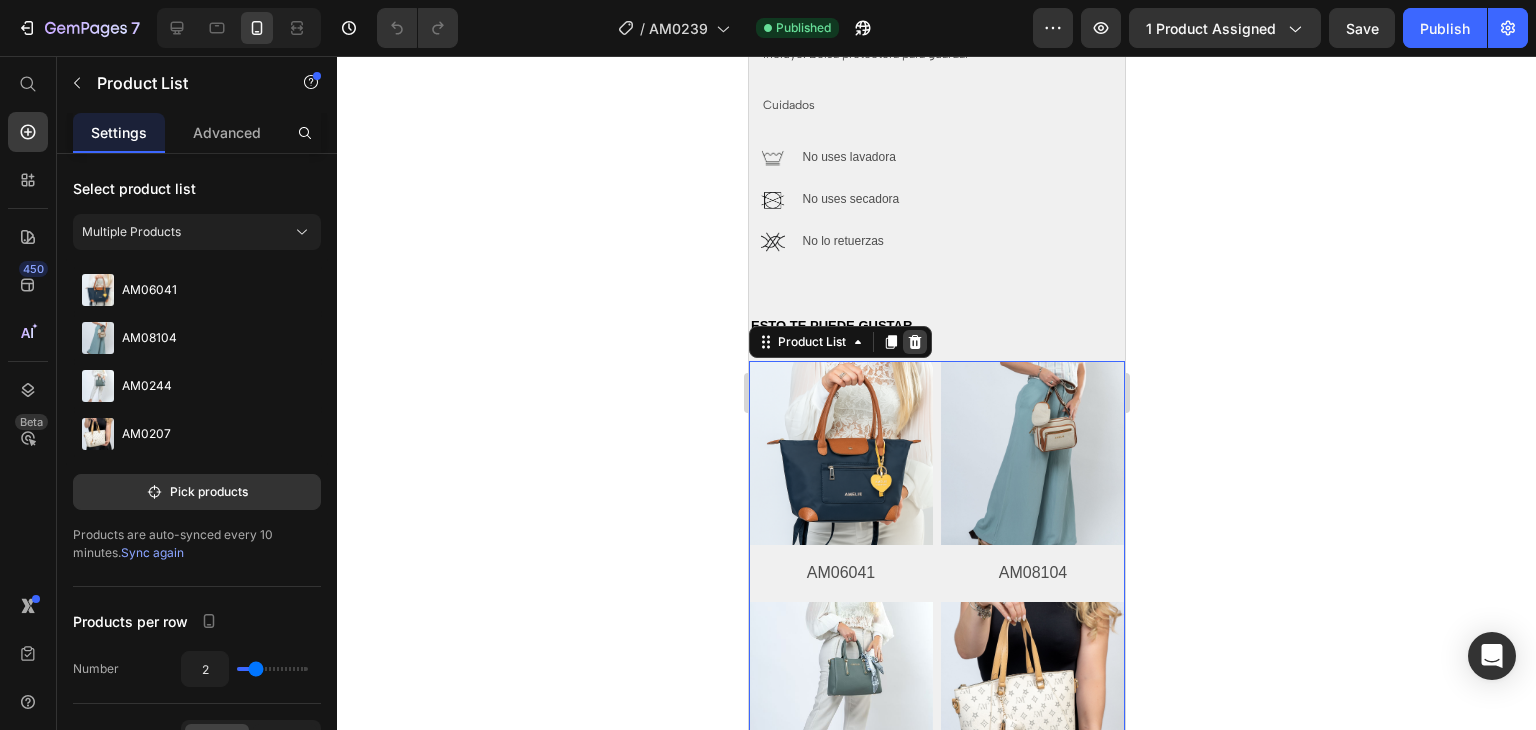 click 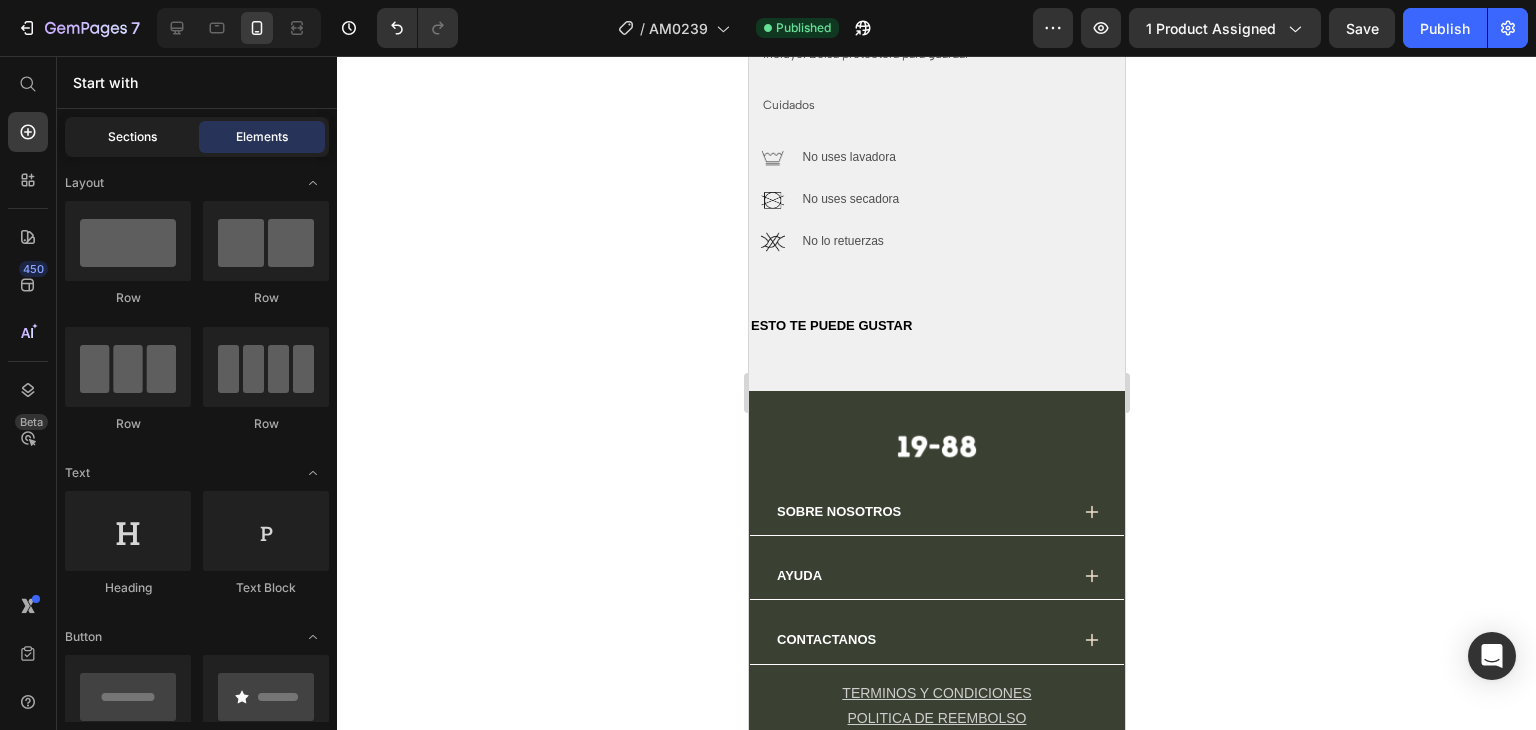 click on "Sections" at bounding box center [132, 137] 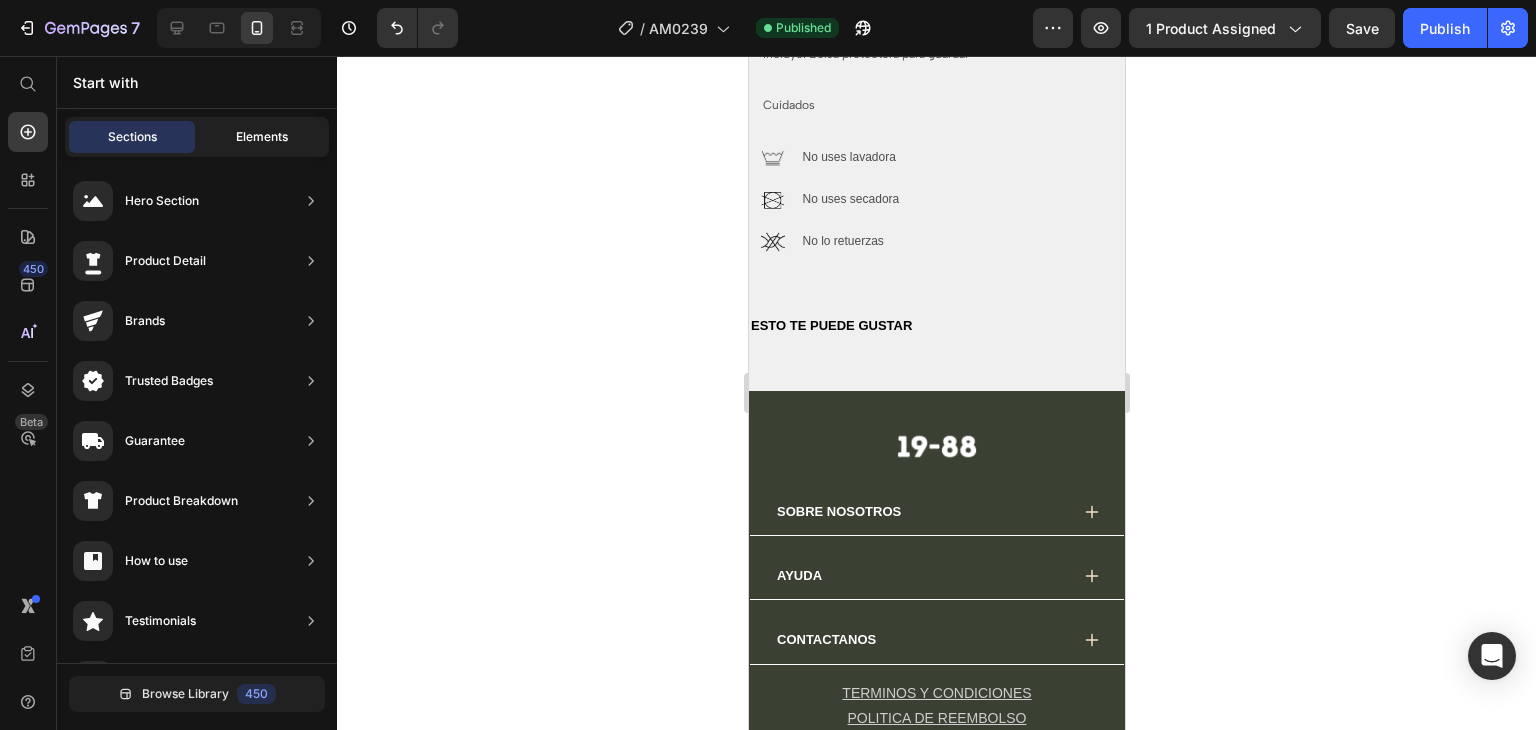 click on "Elements" at bounding box center (262, 137) 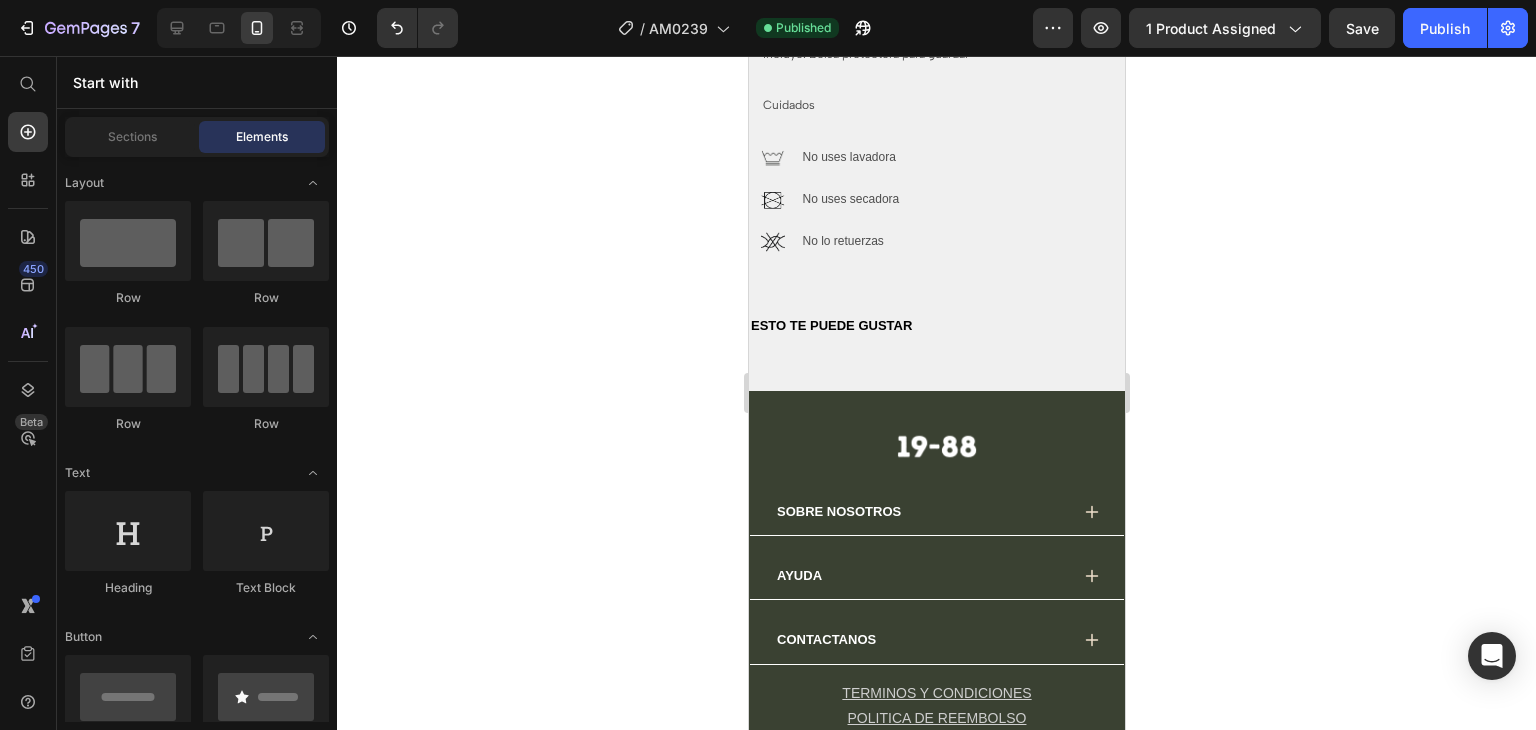 click on "Elements" at bounding box center [262, 137] 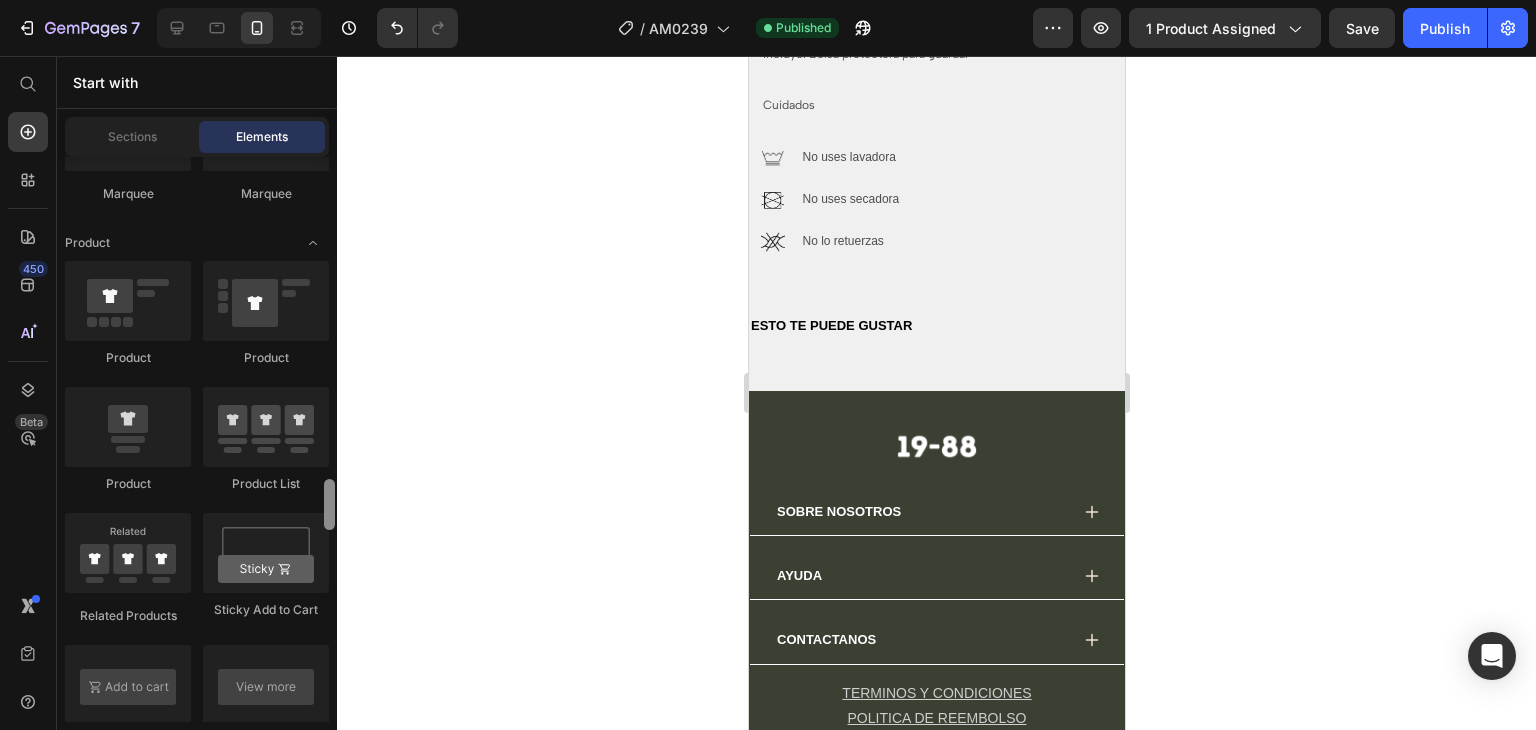 scroll, scrollTop: 2602, scrollLeft: 0, axis: vertical 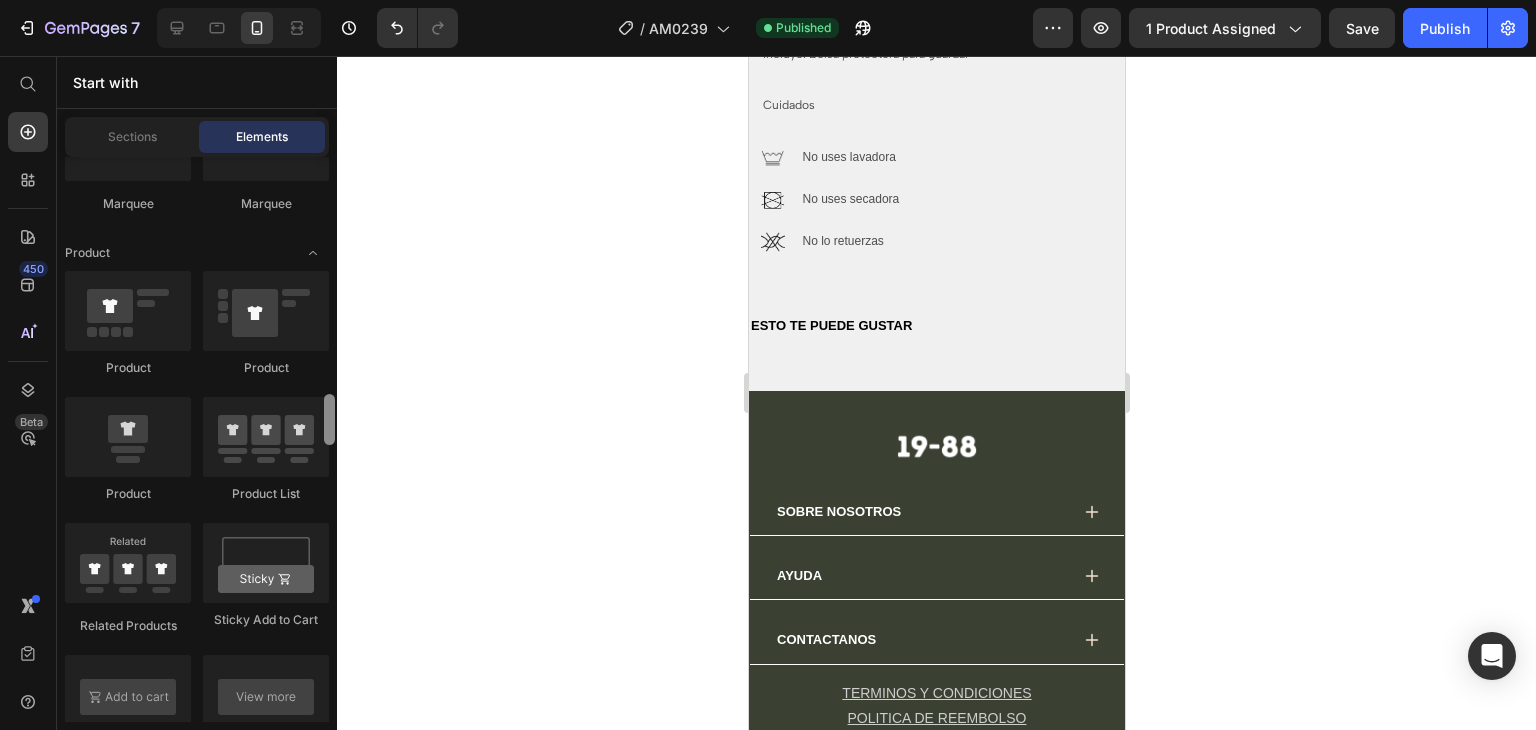 drag, startPoint x: 329, startPoint y: 257, endPoint x: 366, endPoint y: 433, distance: 179.84715 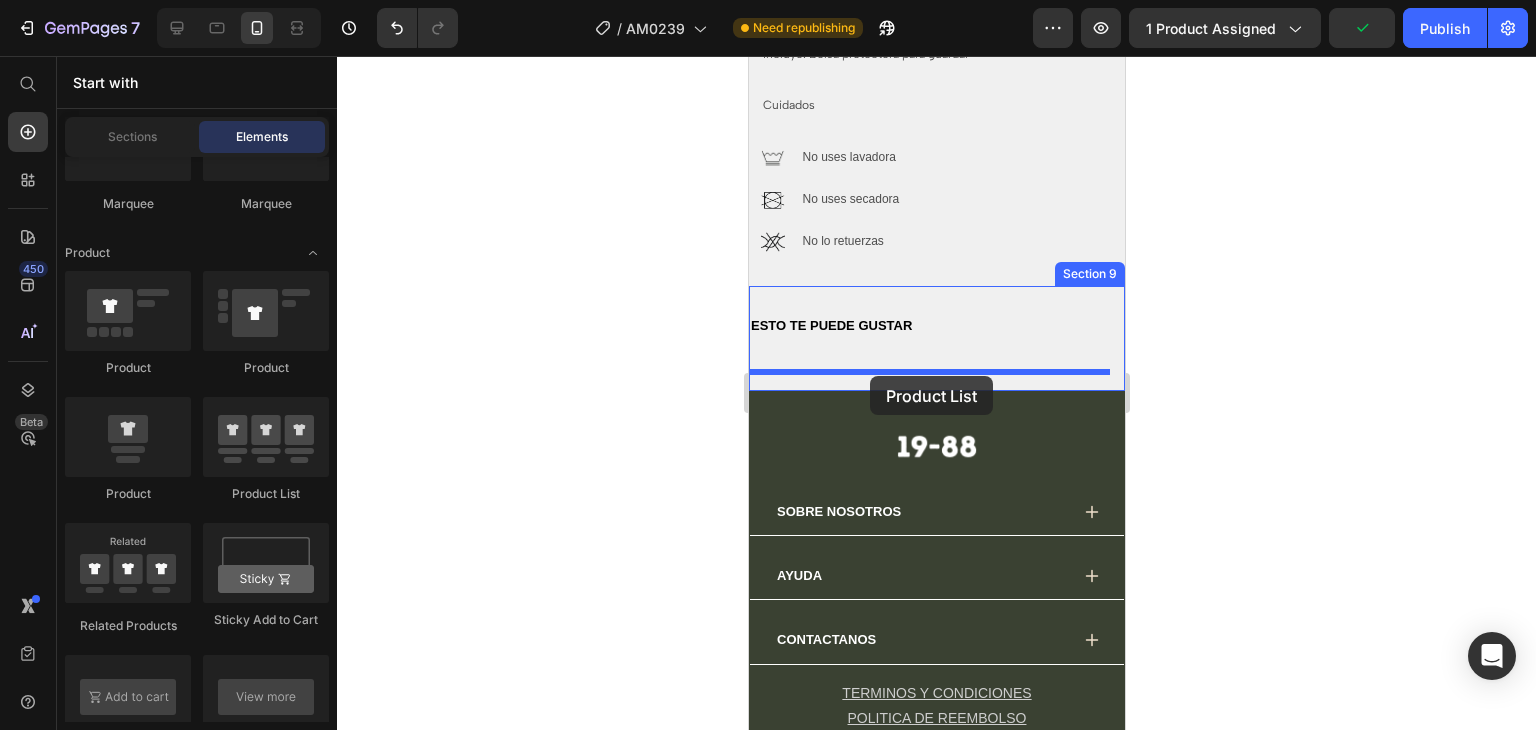 drag, startPoint x: 1000, startPoint y: 532, endPoint x: 868, endPoint y: 376, distance: 204.35263 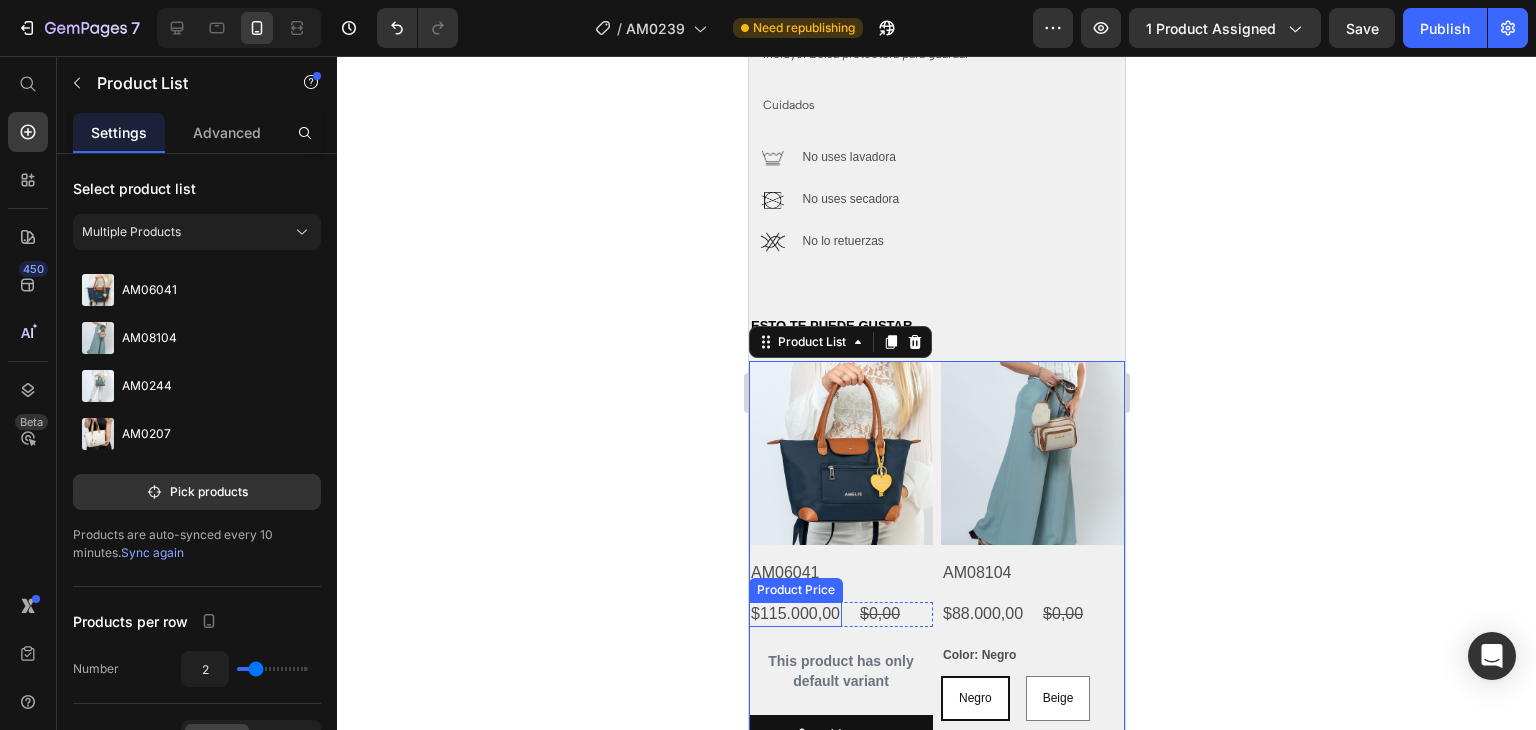 click on "$115.000,00" at bounding box center [794, 614] 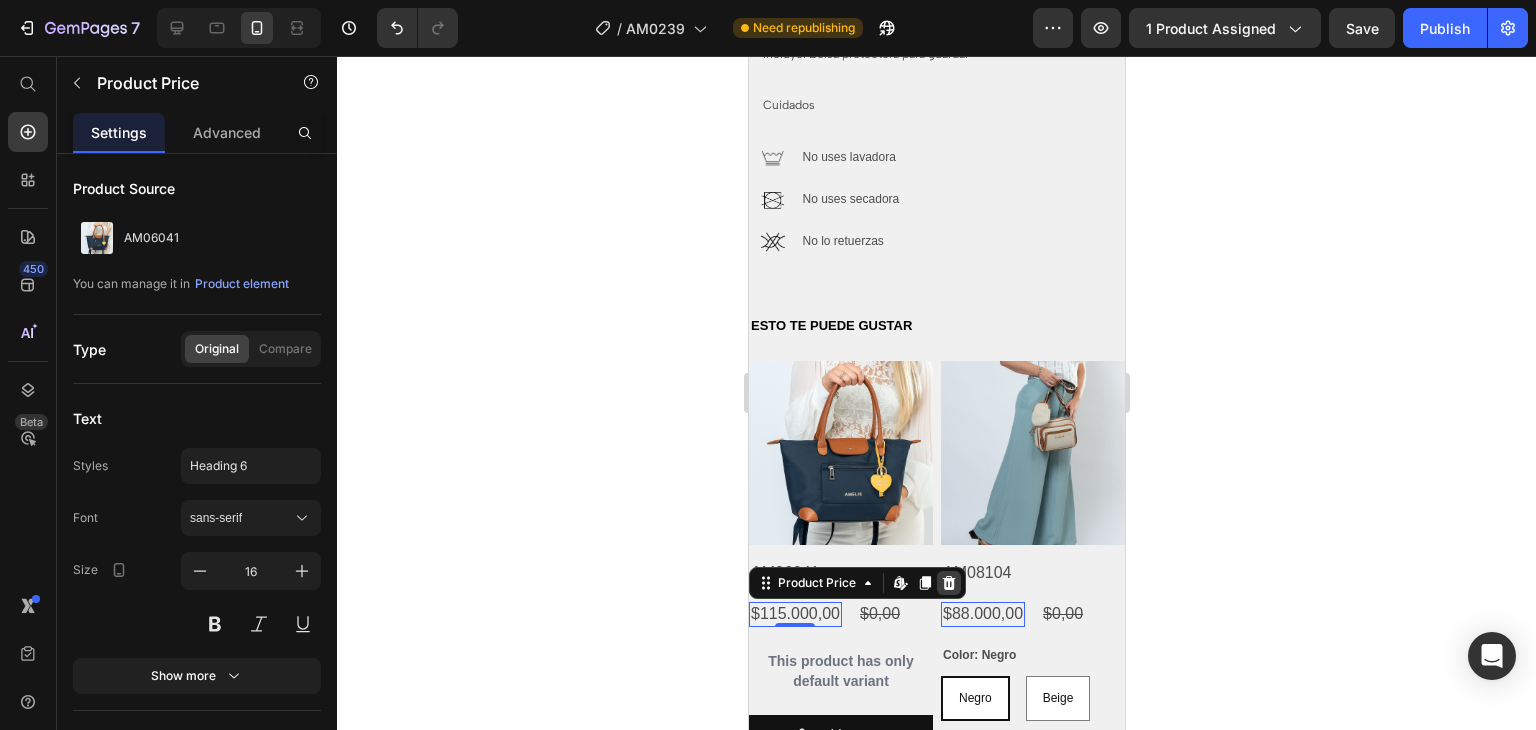 click at bounding box center [948, 583] 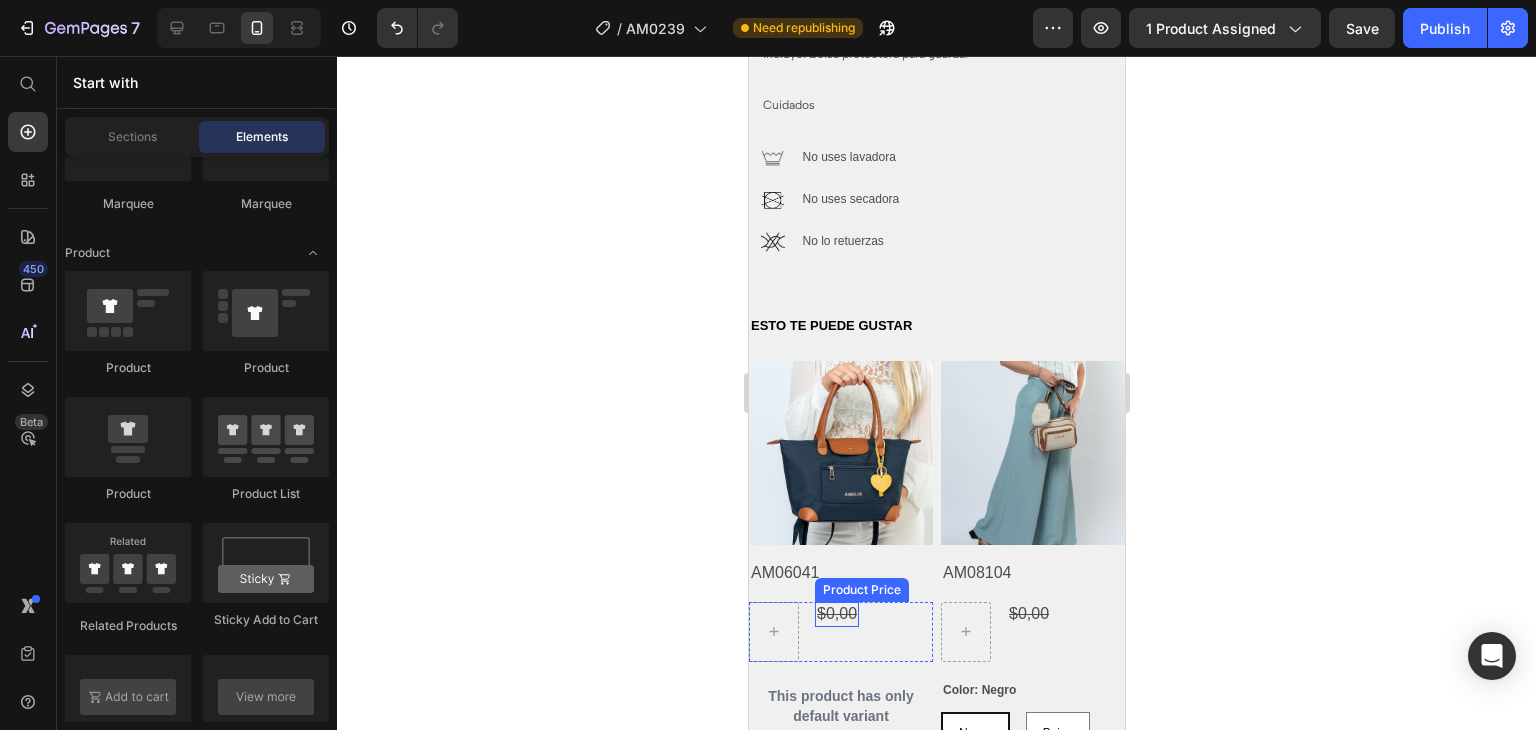 click on "$0,00" at bounding box center [836, 614] 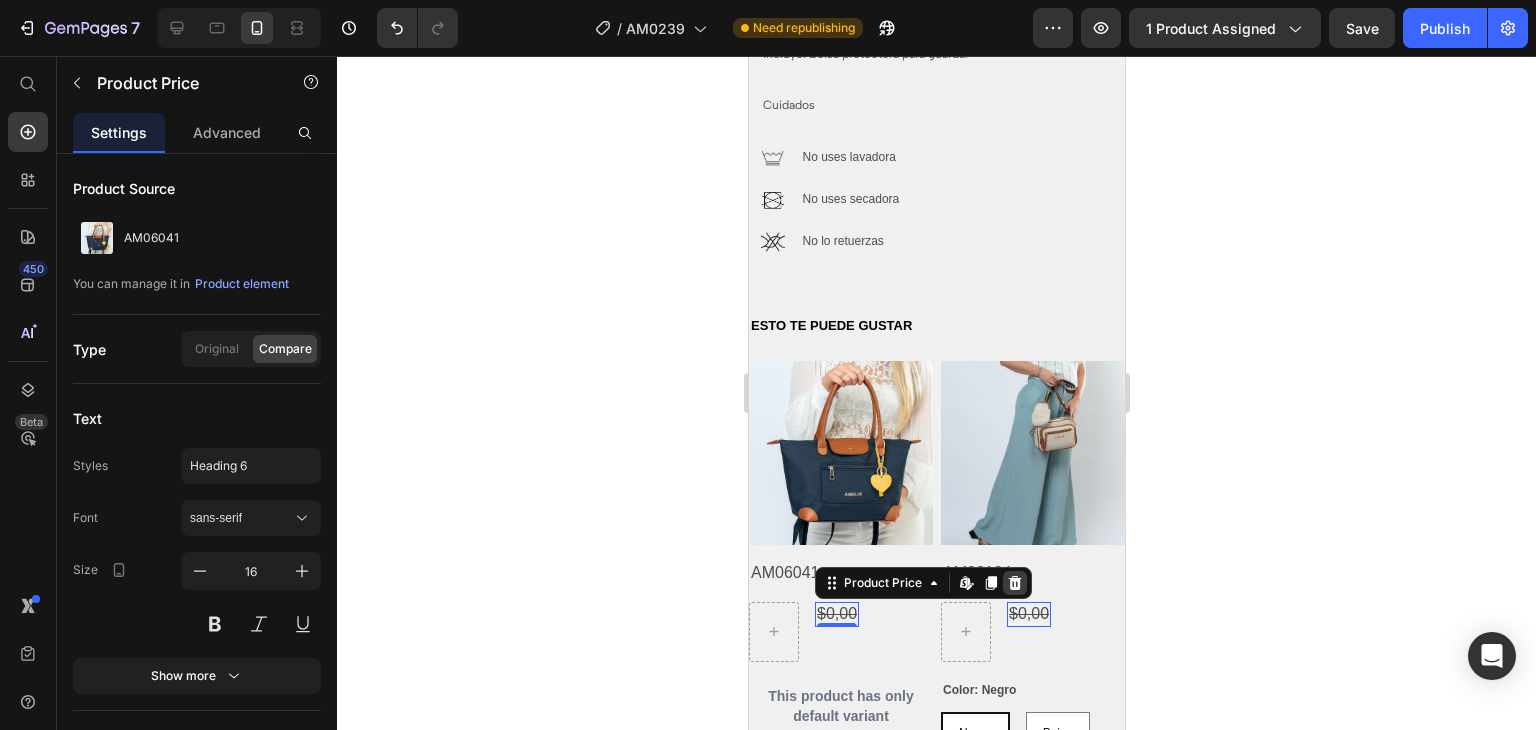 click 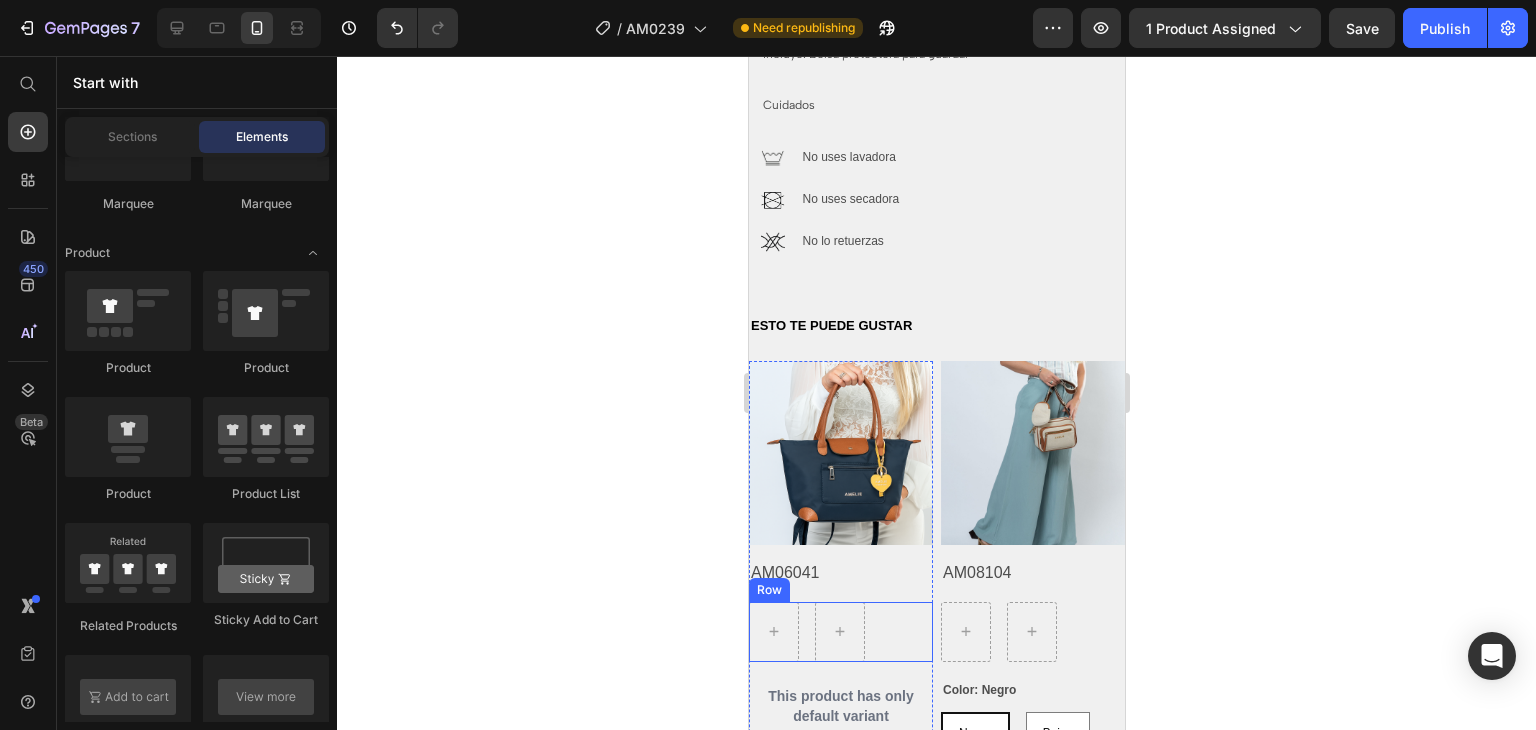 click on "Row" at bounding box center [840, 632] 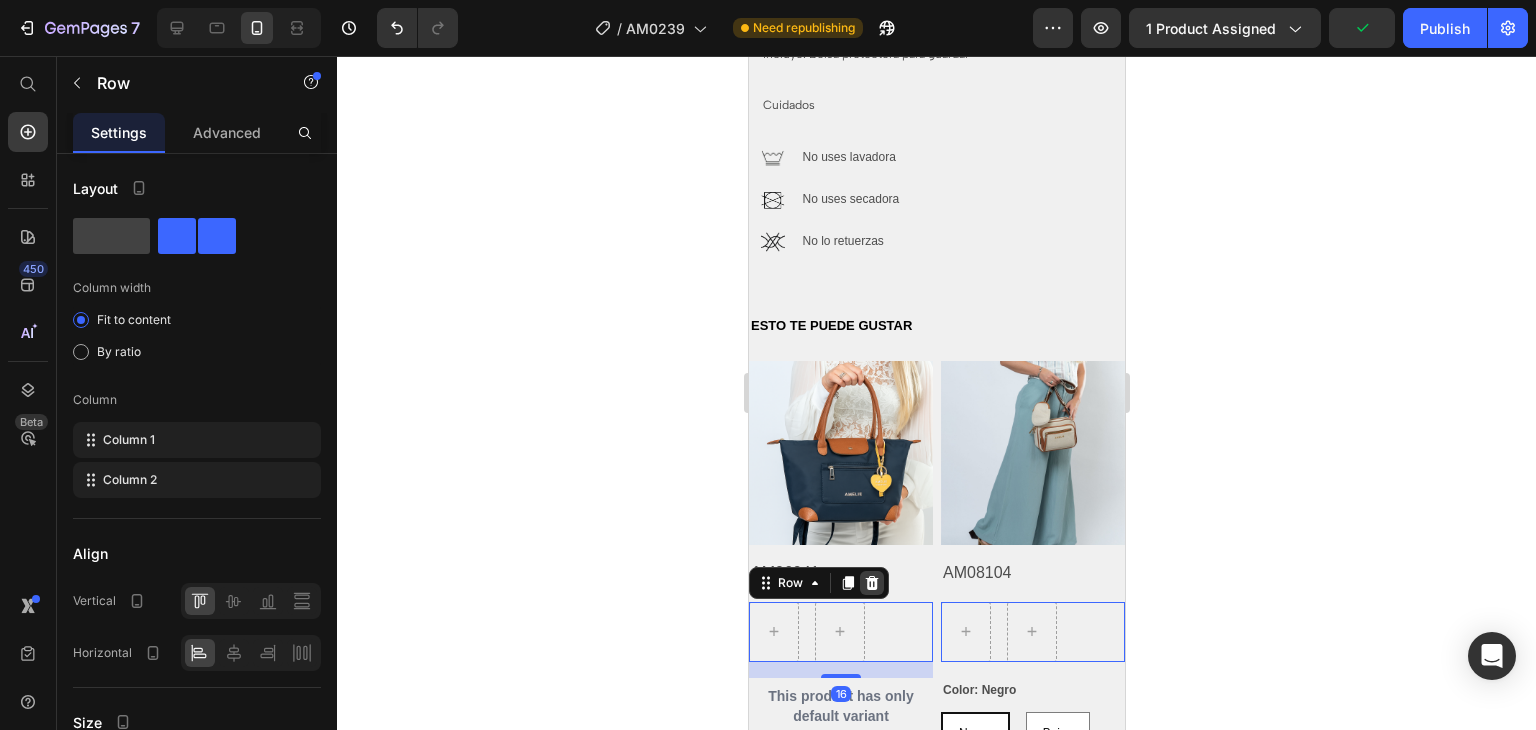 click 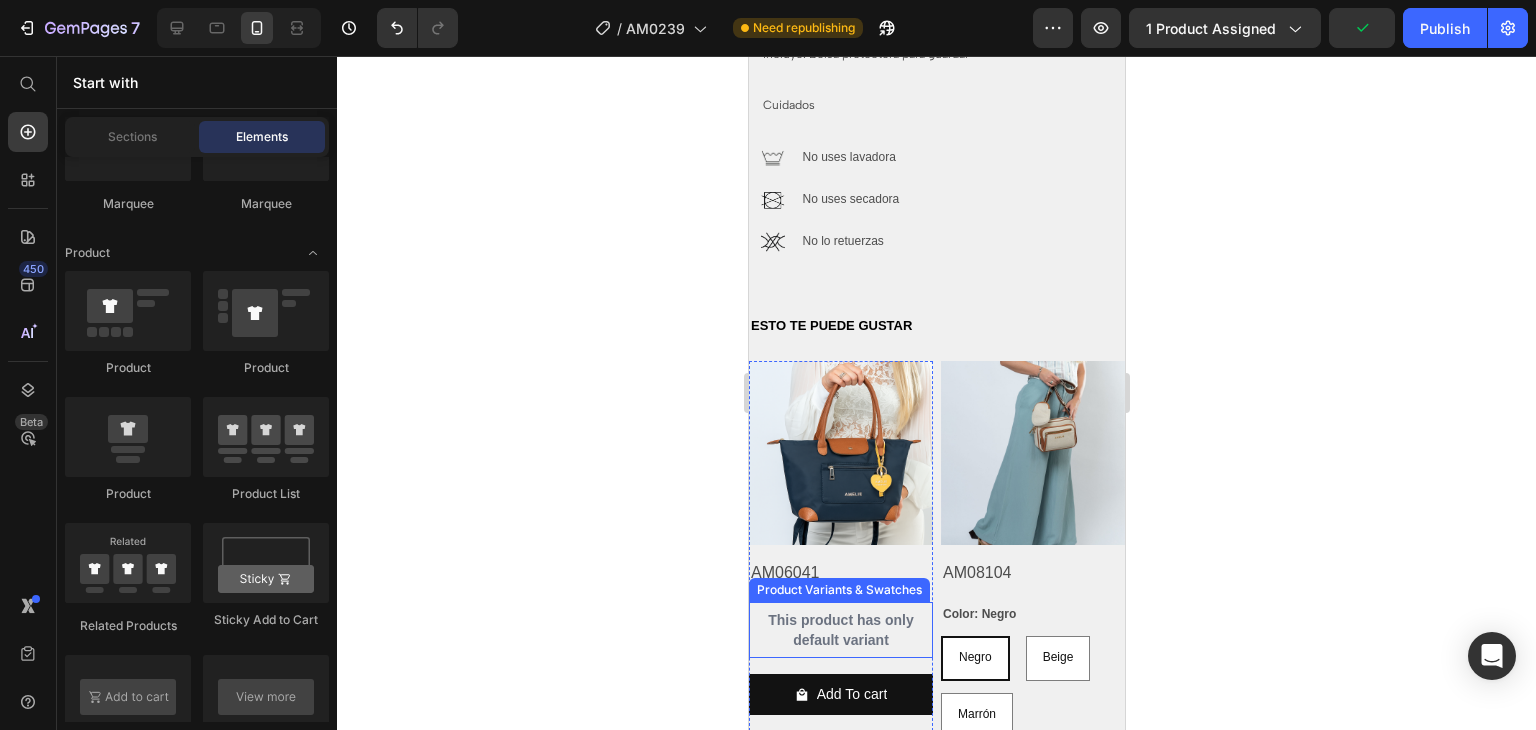 click on "This product has only default variant" at bounding box center (840, 630) 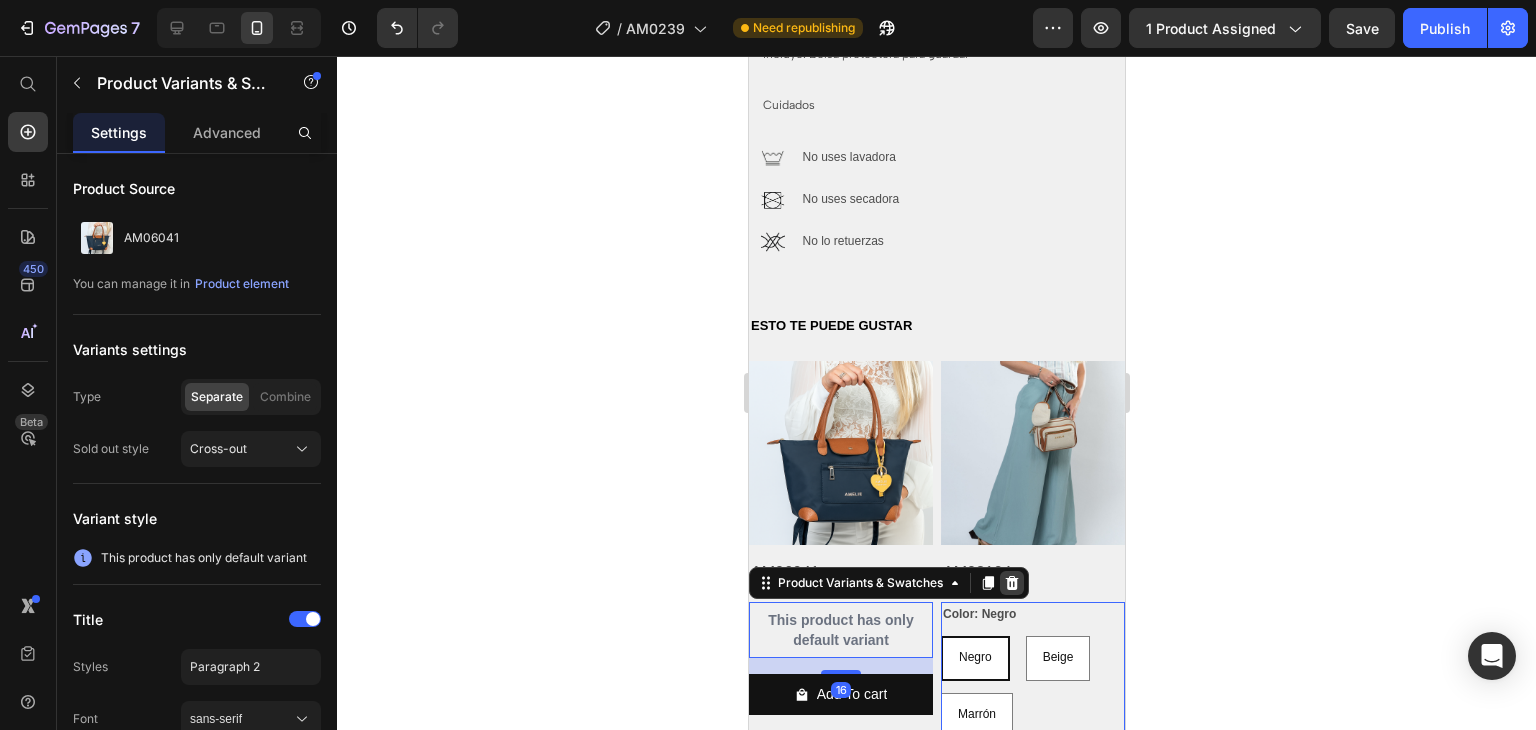 click 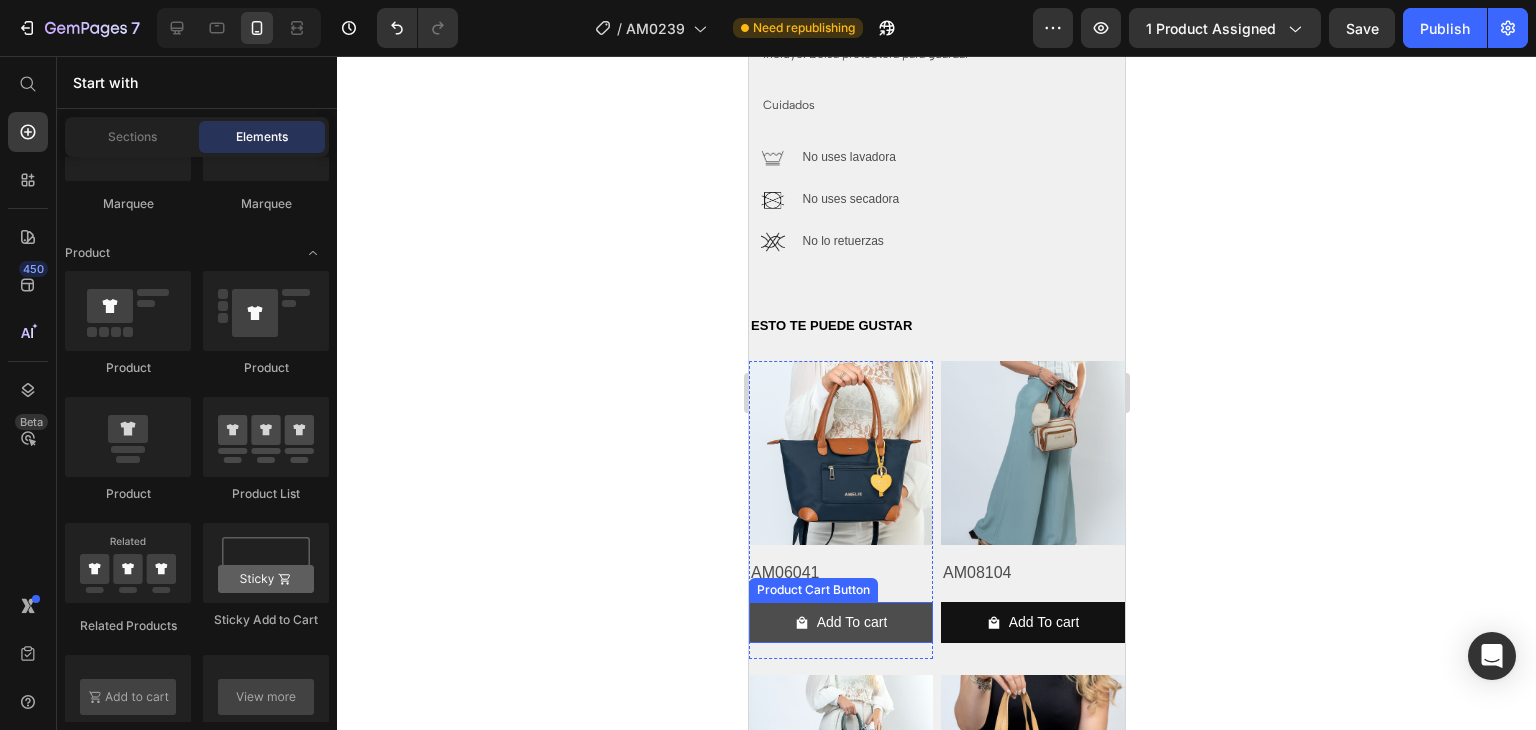 click on "Add To cart" at bounding box center (840, 622) 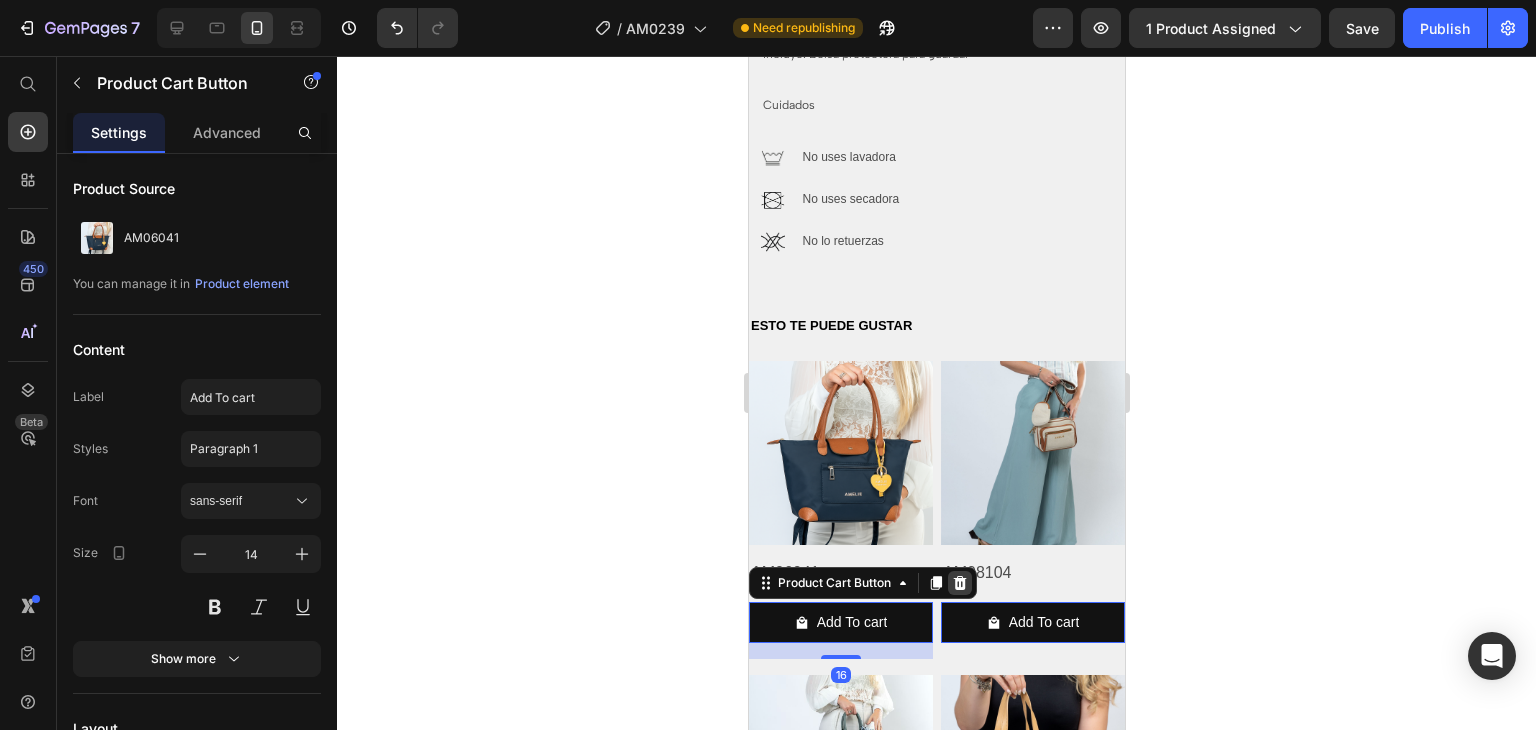 click 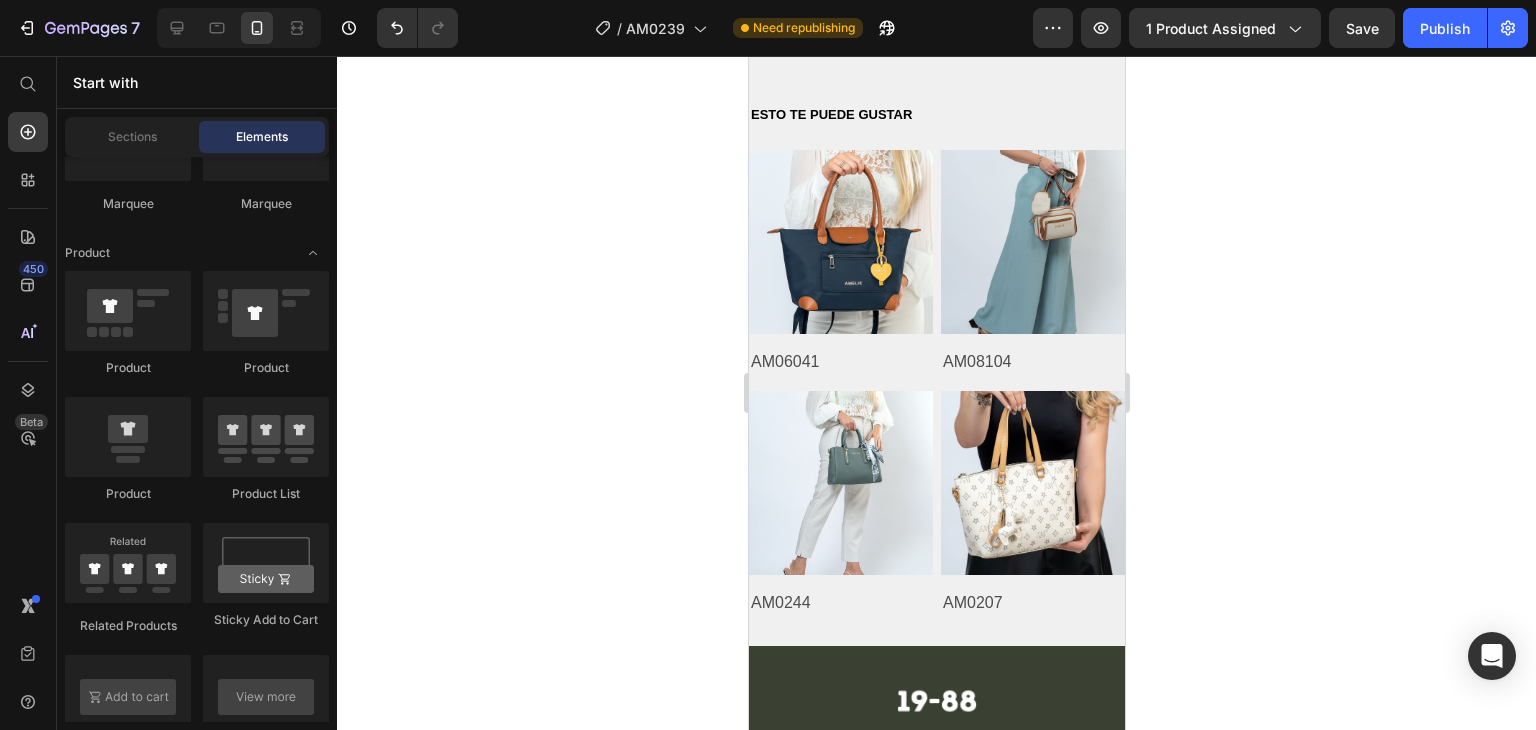scroll, scrollTop: 2234, scrollLeft: 0, axis: vertical 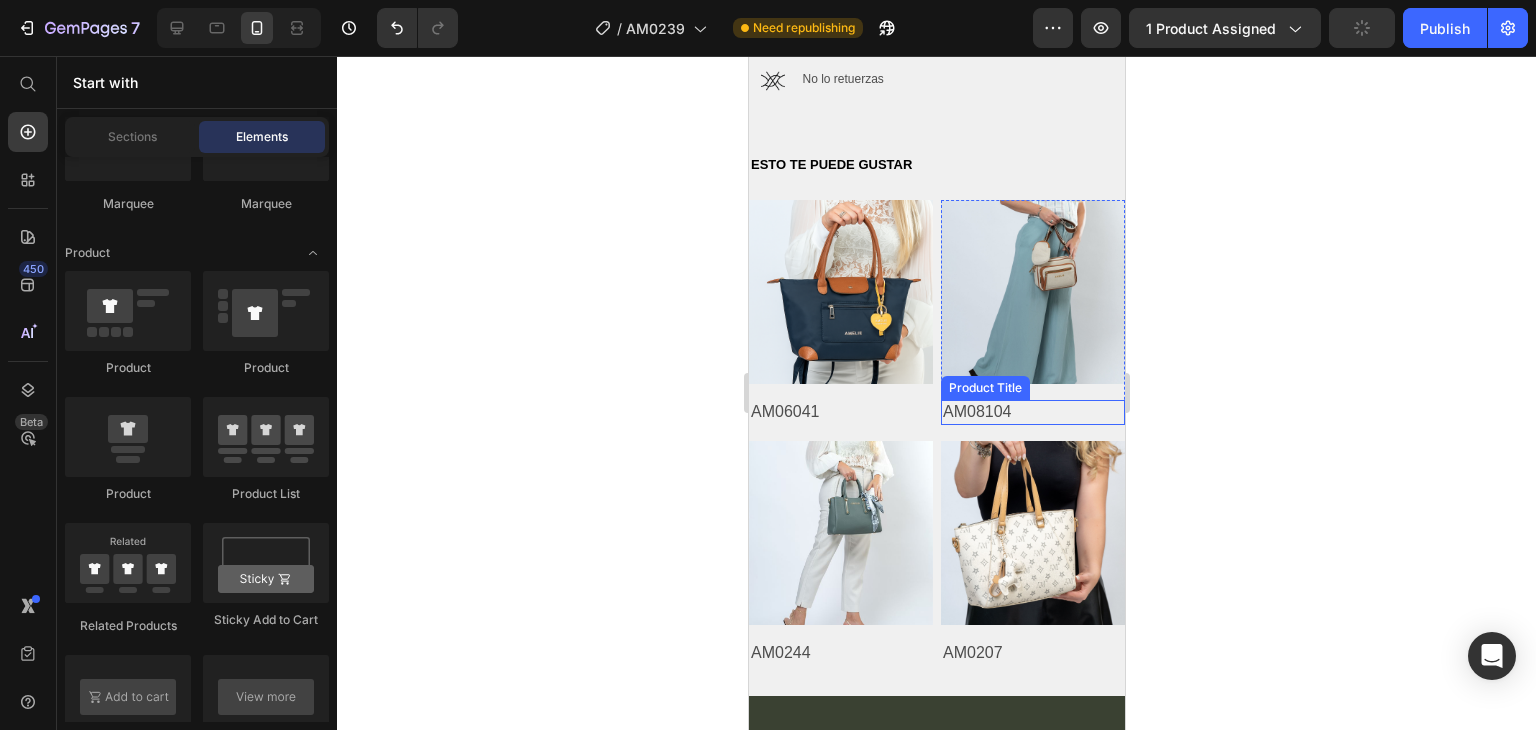 click on "AM08104" at bounding box center [840, 412] 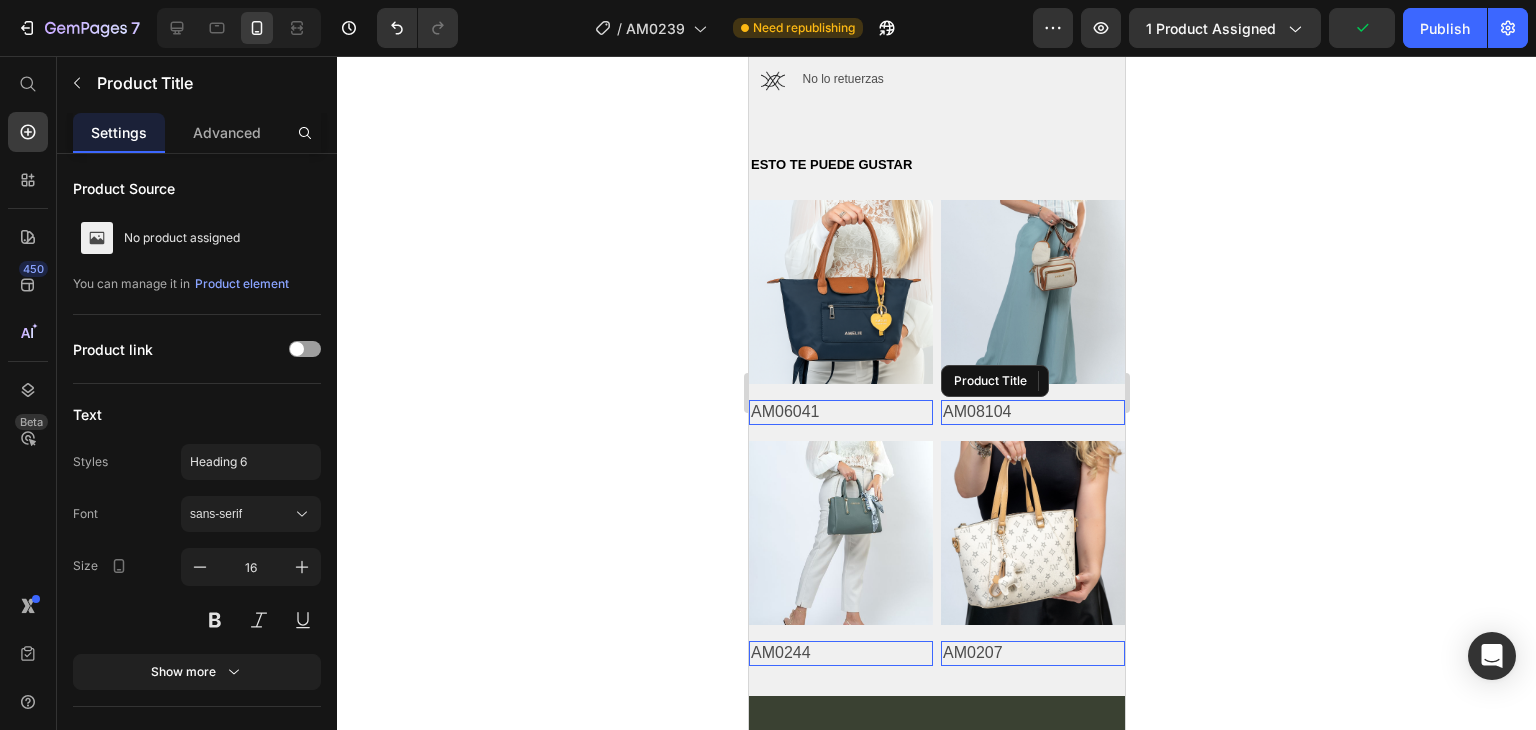 click on "AM08104" at bounding box center (840, 412) 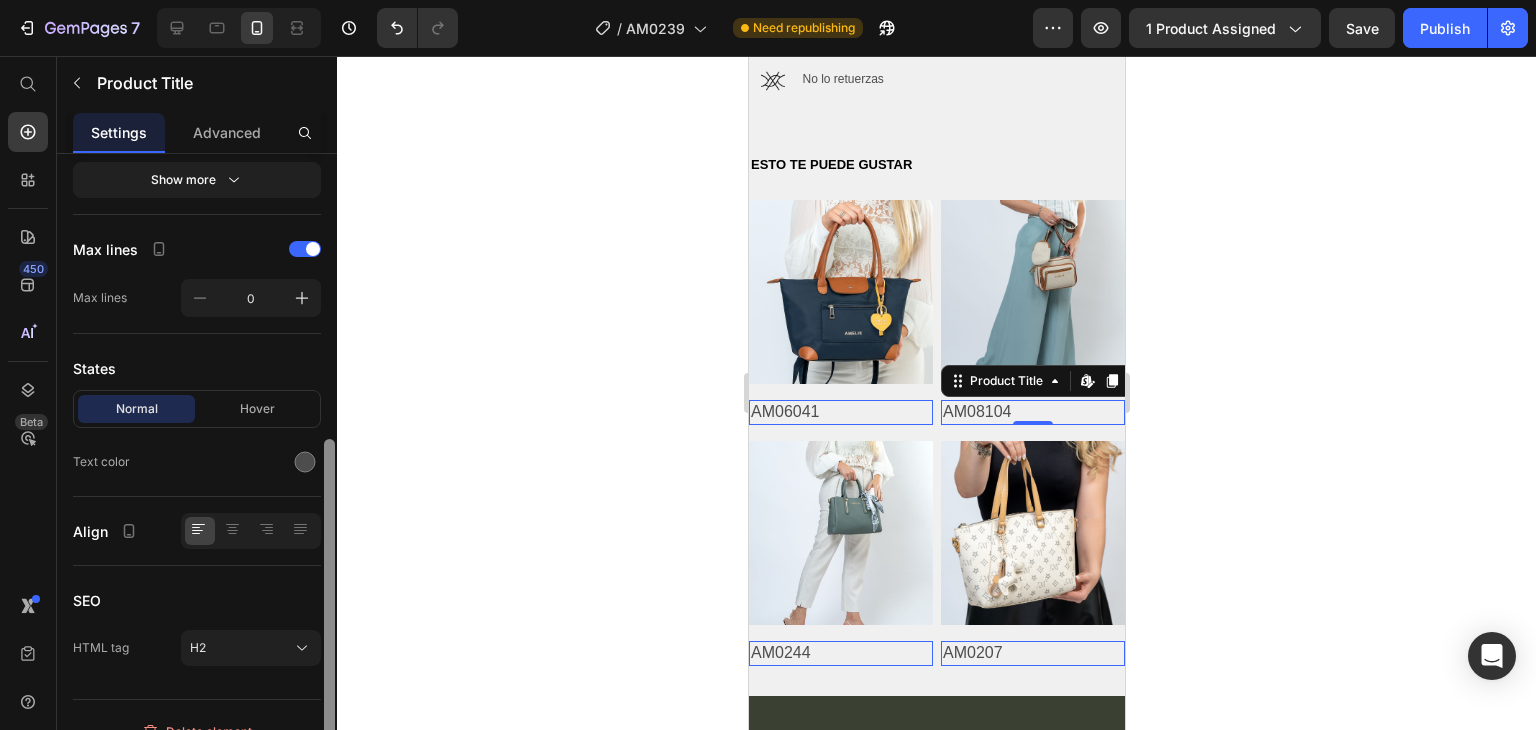 scroll, scrollTop: 501, scrollLeft: 0, axis: vertical 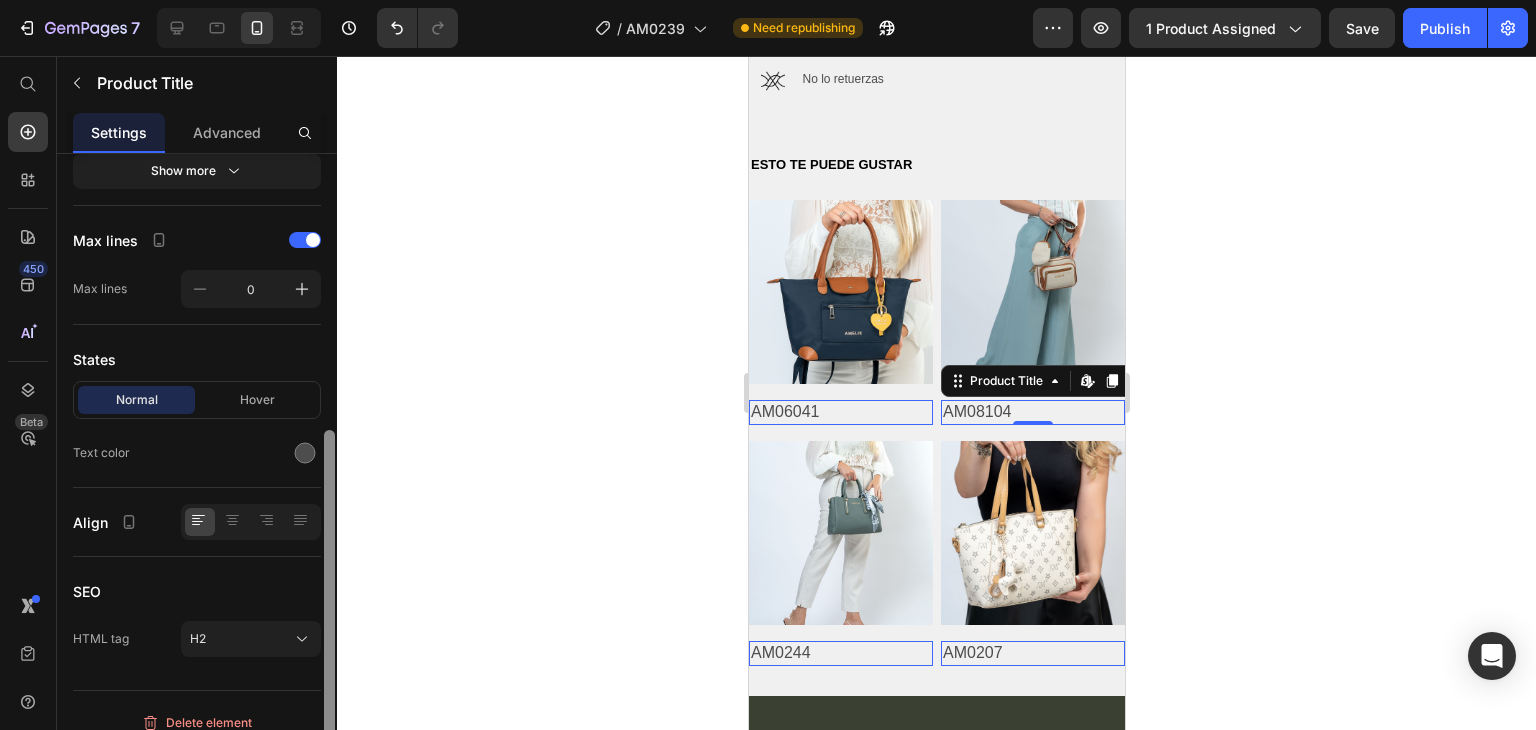drag, startPoint x: 328, startPoint y: 297, endPoint x: 326, endPoint y: 574, distance: 277.00723 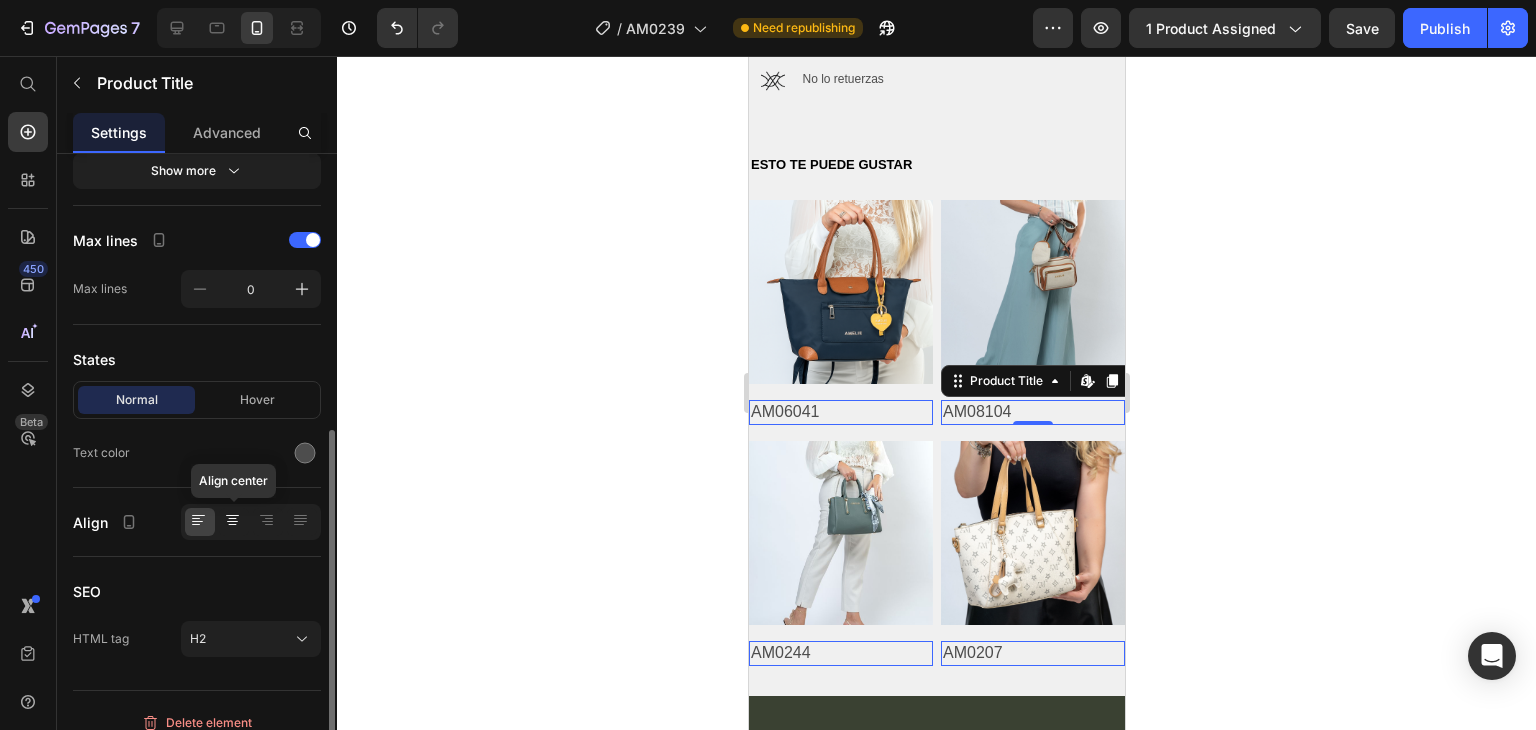 click 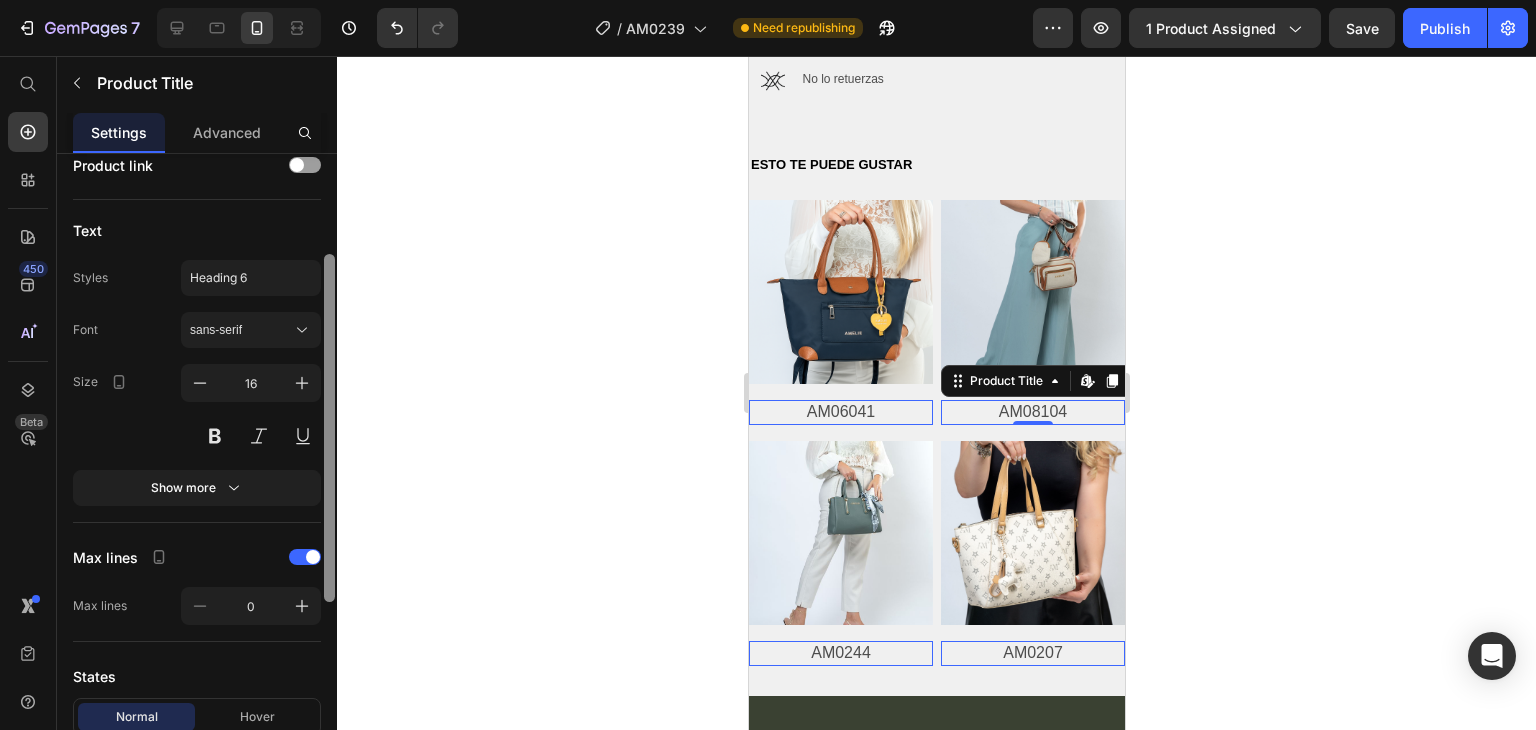 scroll, scrollTop: 183, scrollLeft: 0, axis: vertical 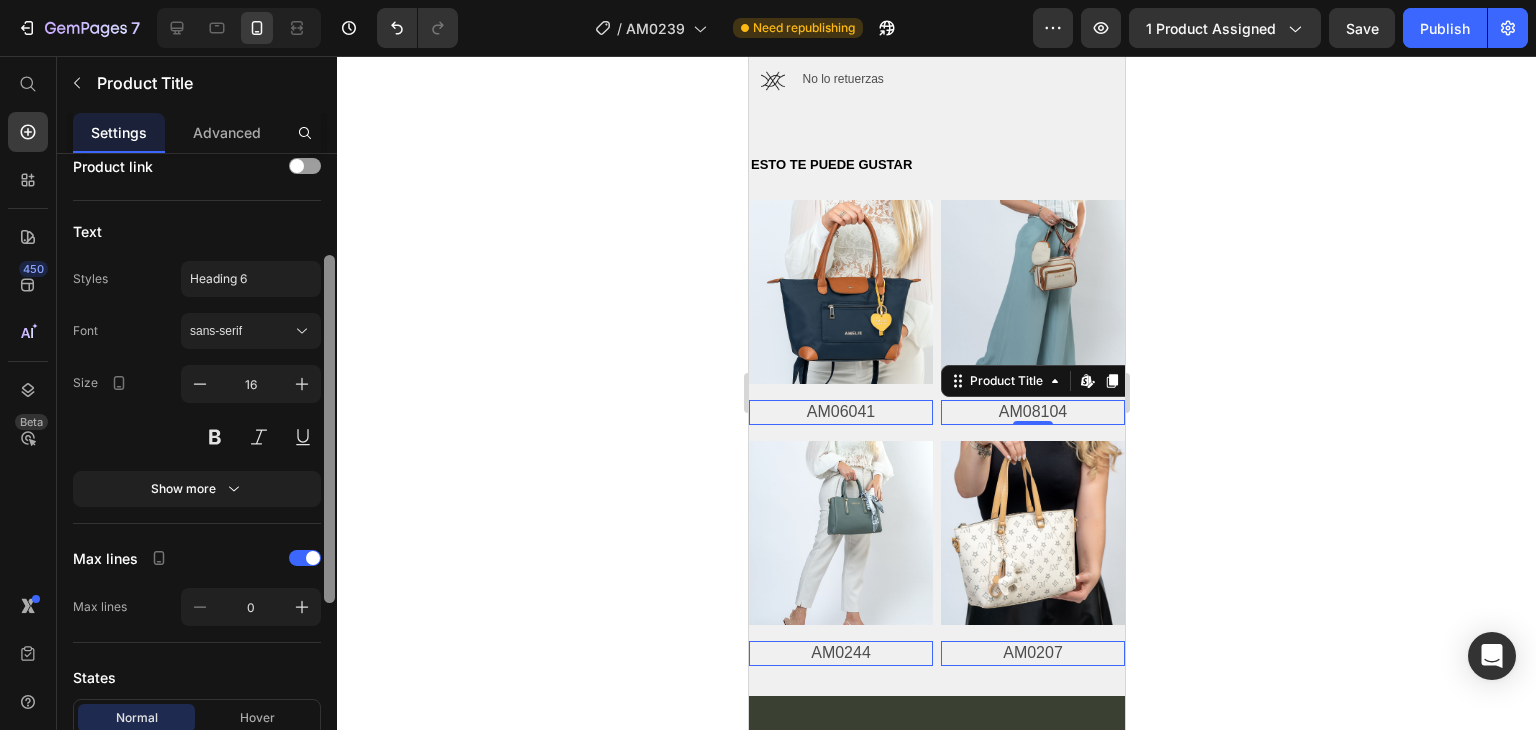 drag, startPoint x: 329, startPoint y: 441, endPoint x: 325, endPoint y: 265, distance: 176.04546 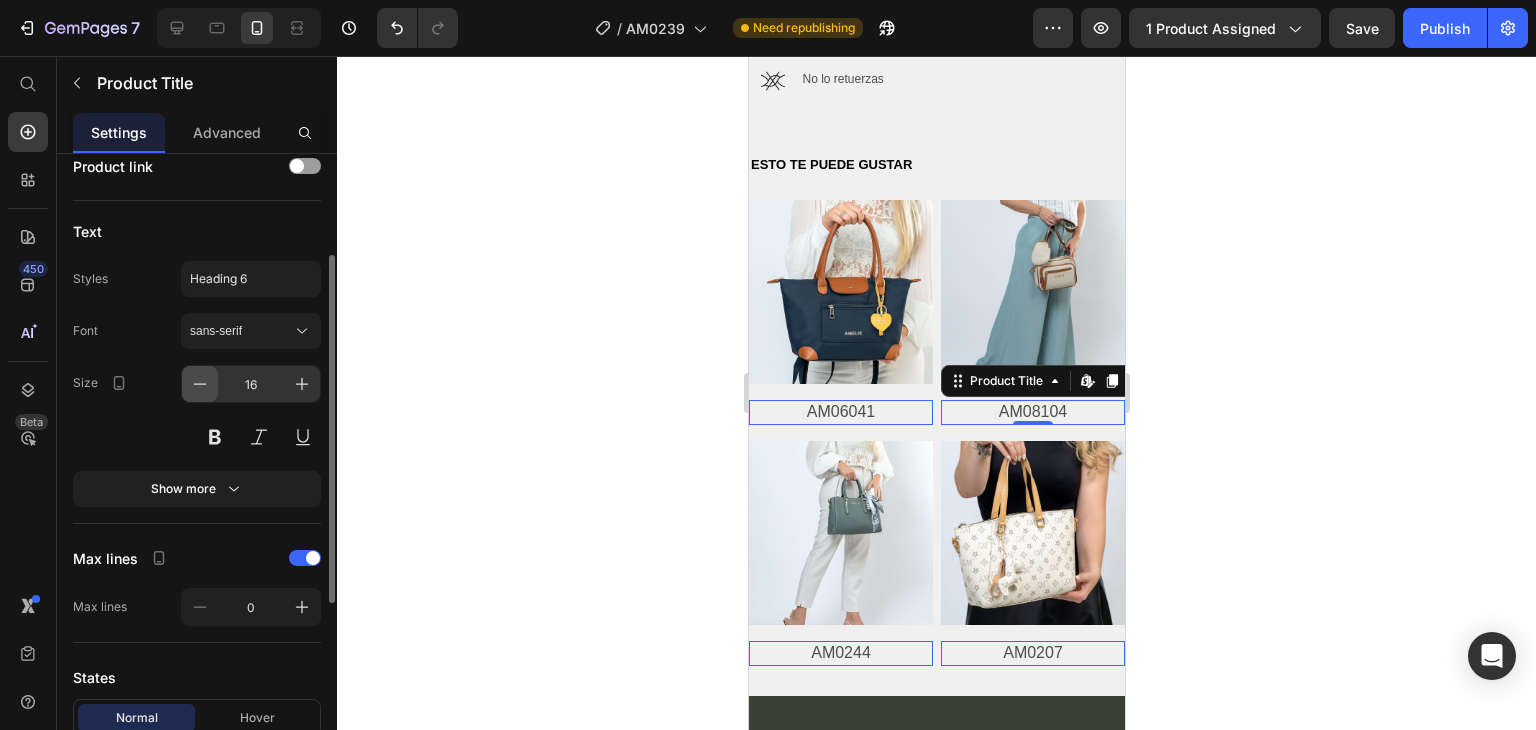 click 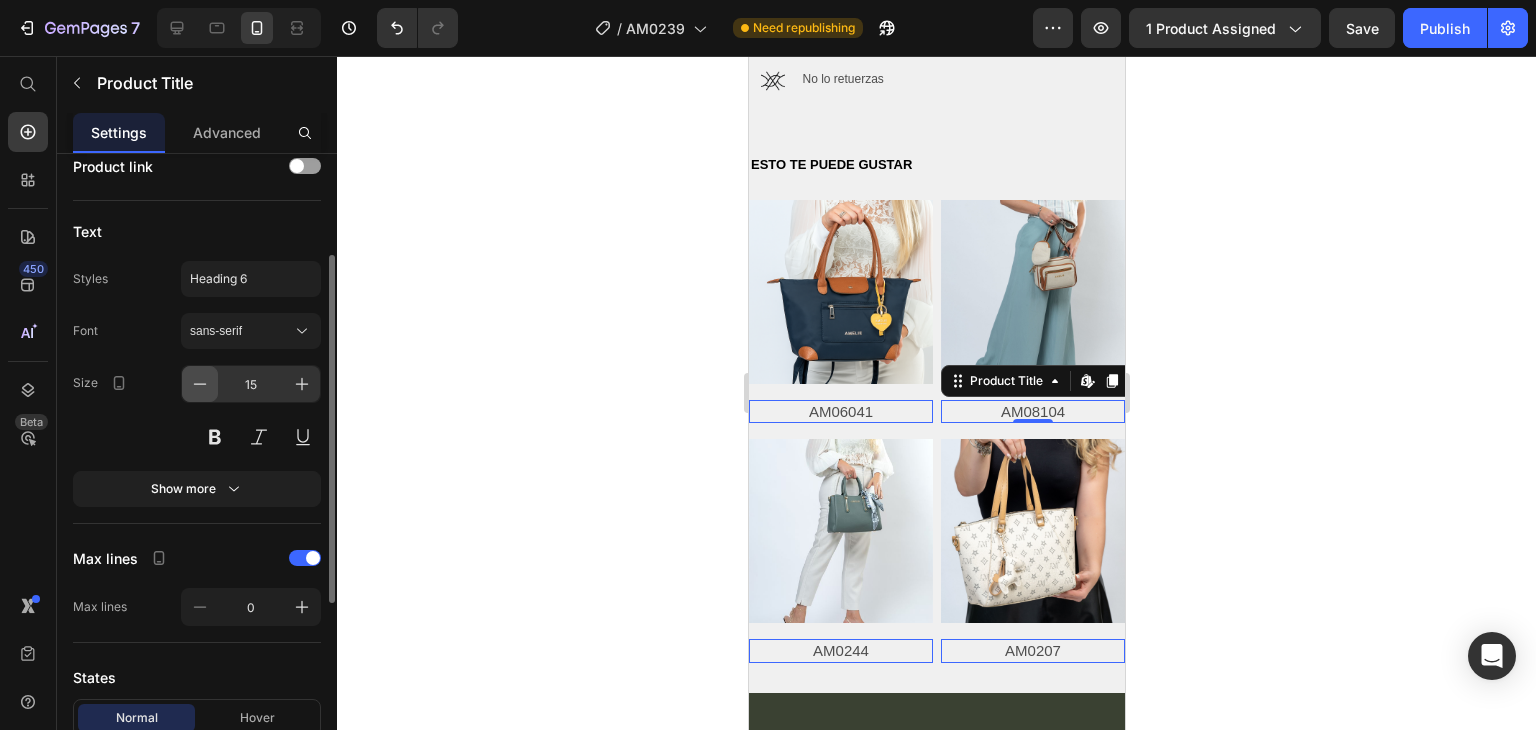 click 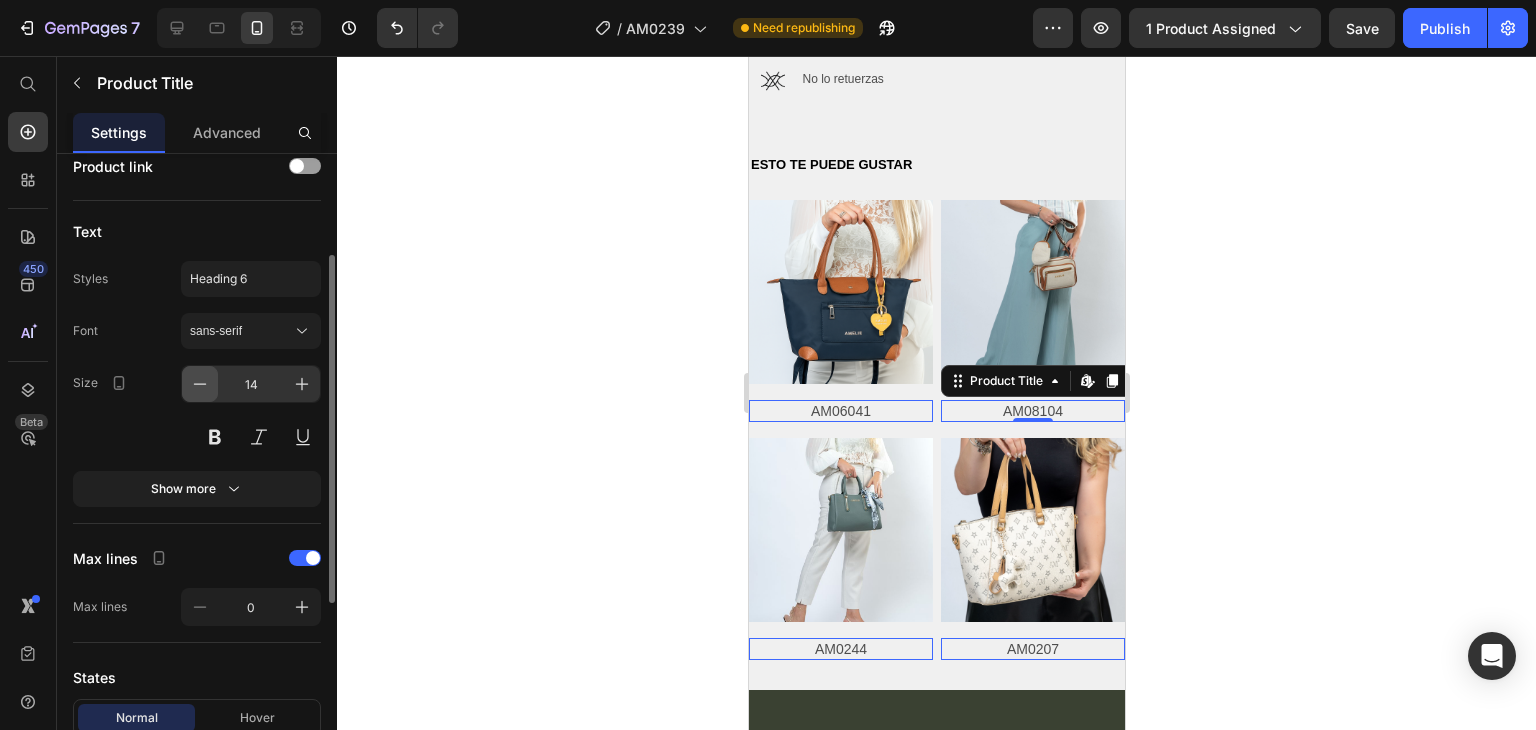 click 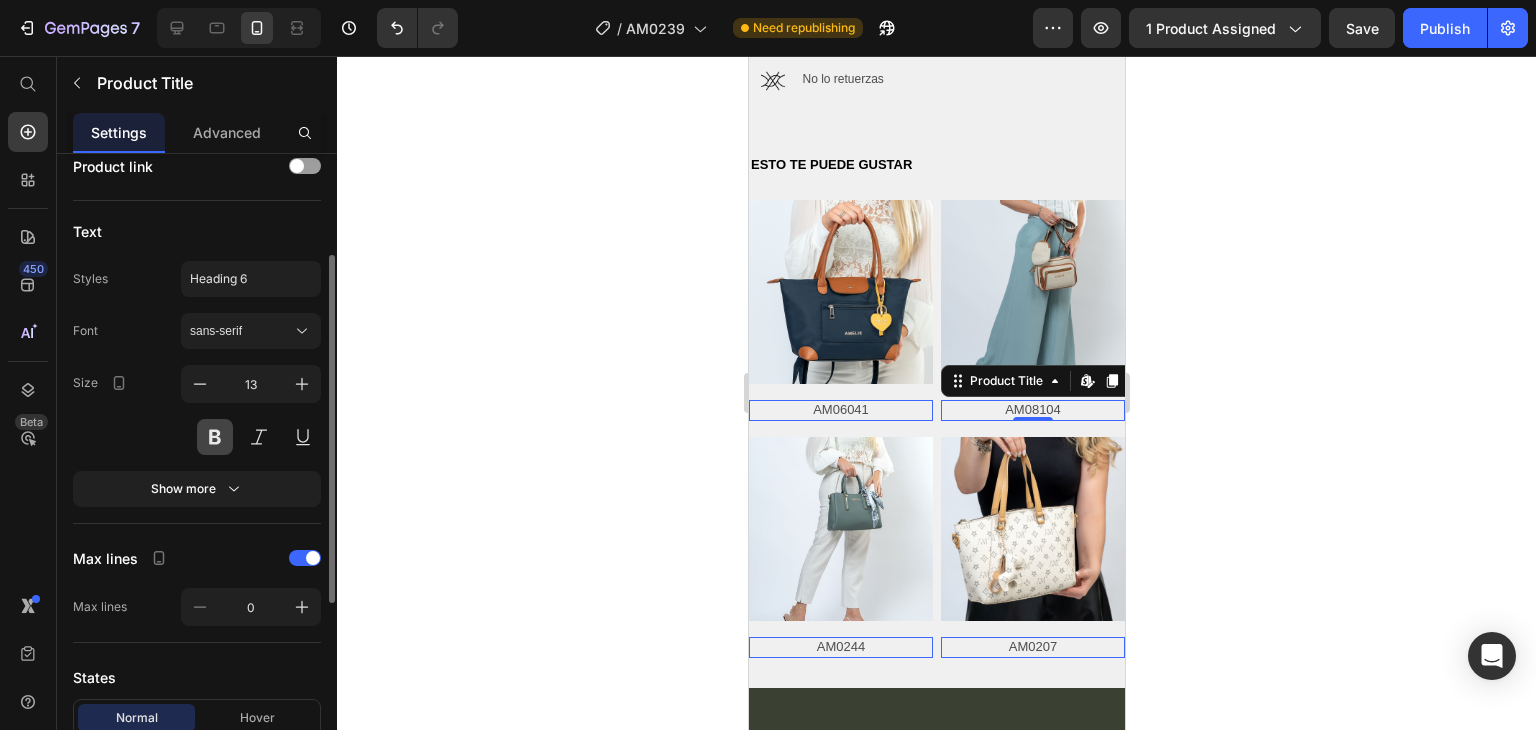 click at bounding box center (215, 437) 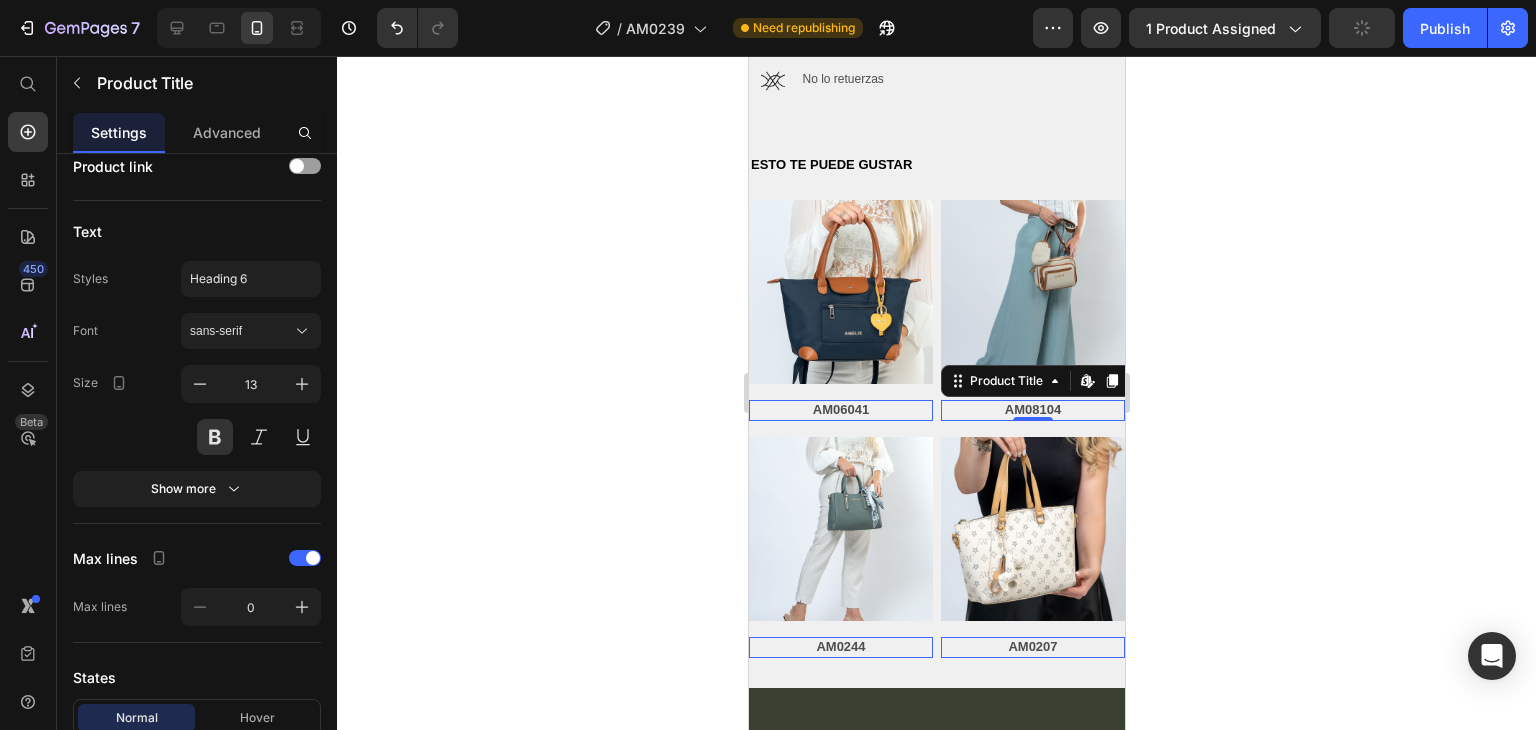 click 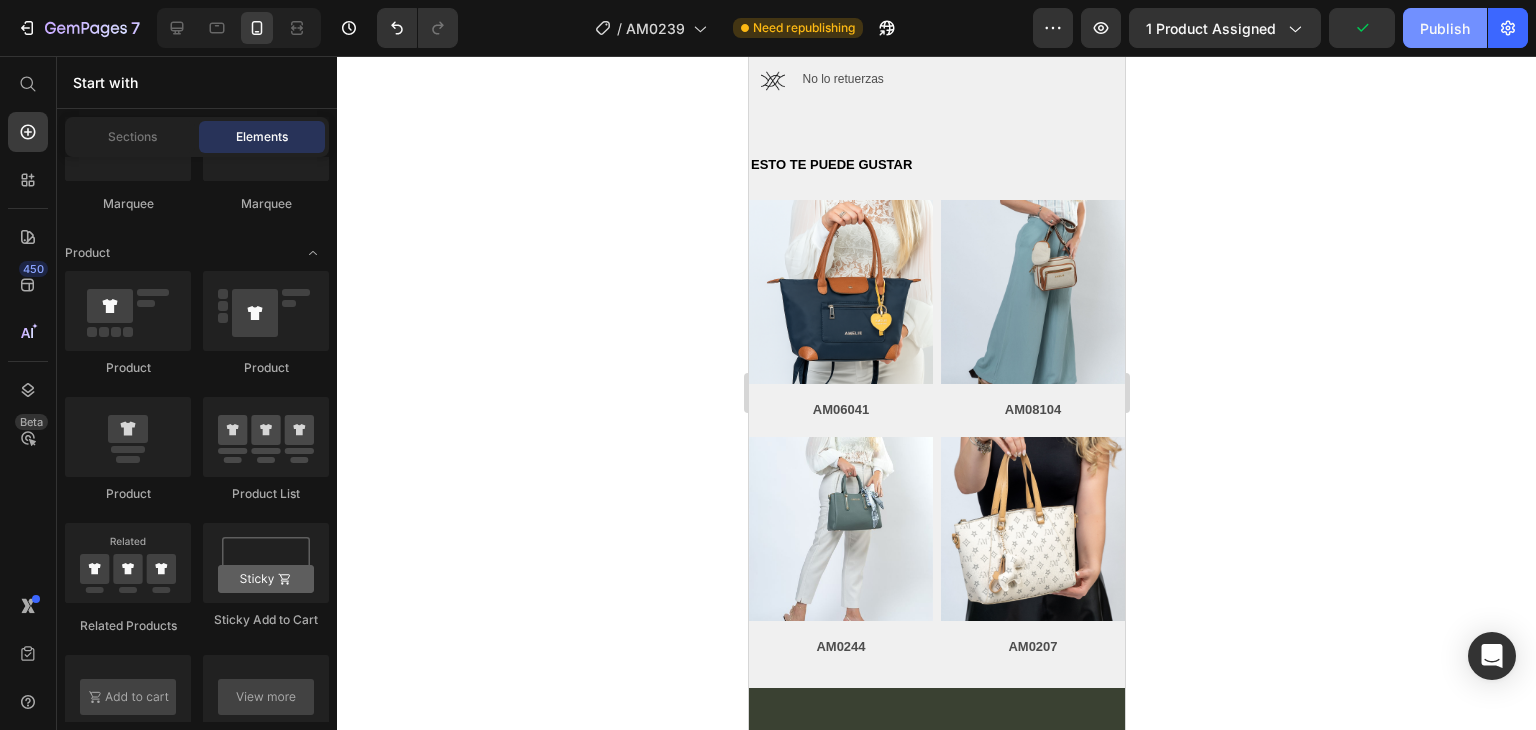 click on "Publish" at bounding box center (1445, 28) 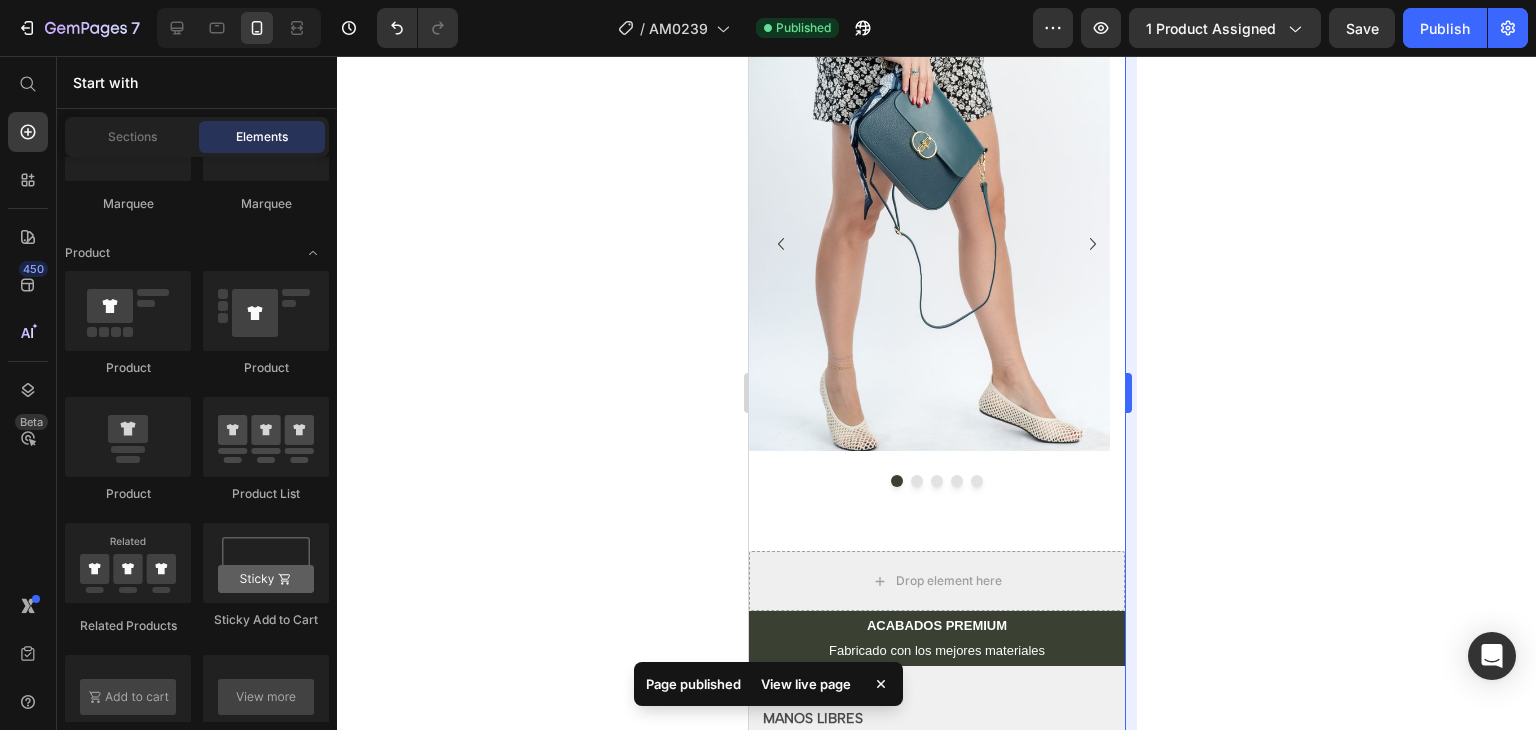 scroll, scrollTop: 194, scrollLeft: 0, axis: vertical 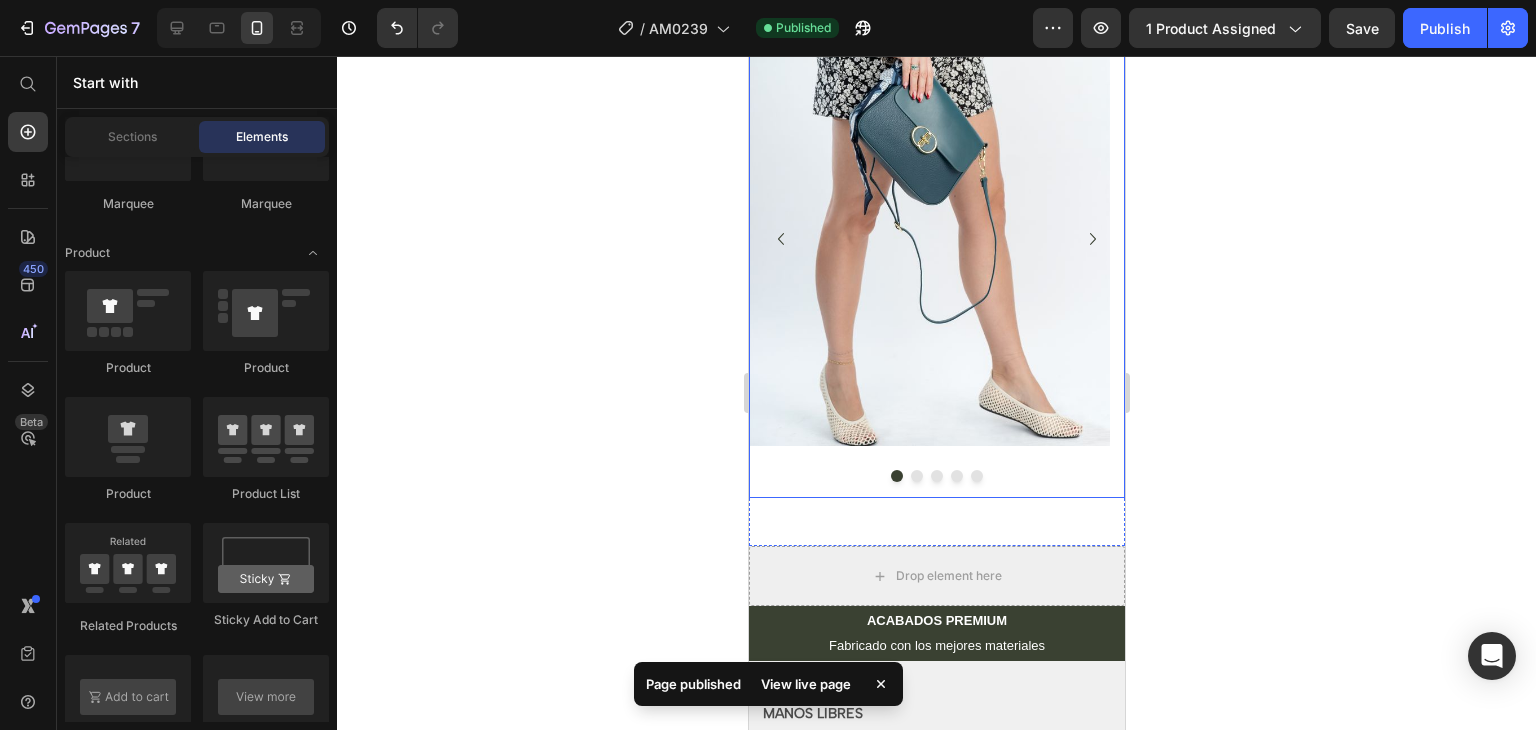 click 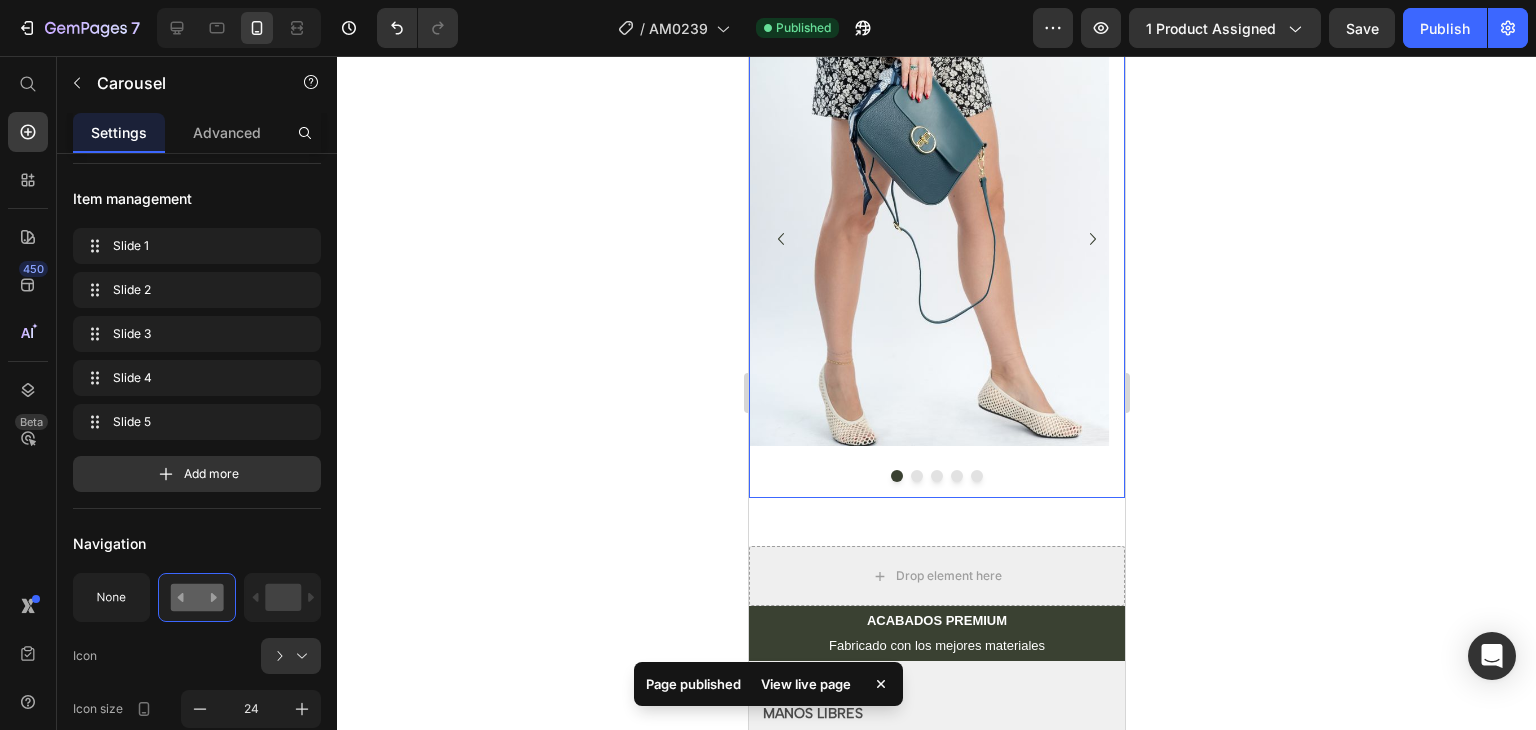 scroll, scrollTop: 0, scrollLeft: 0, axis: both 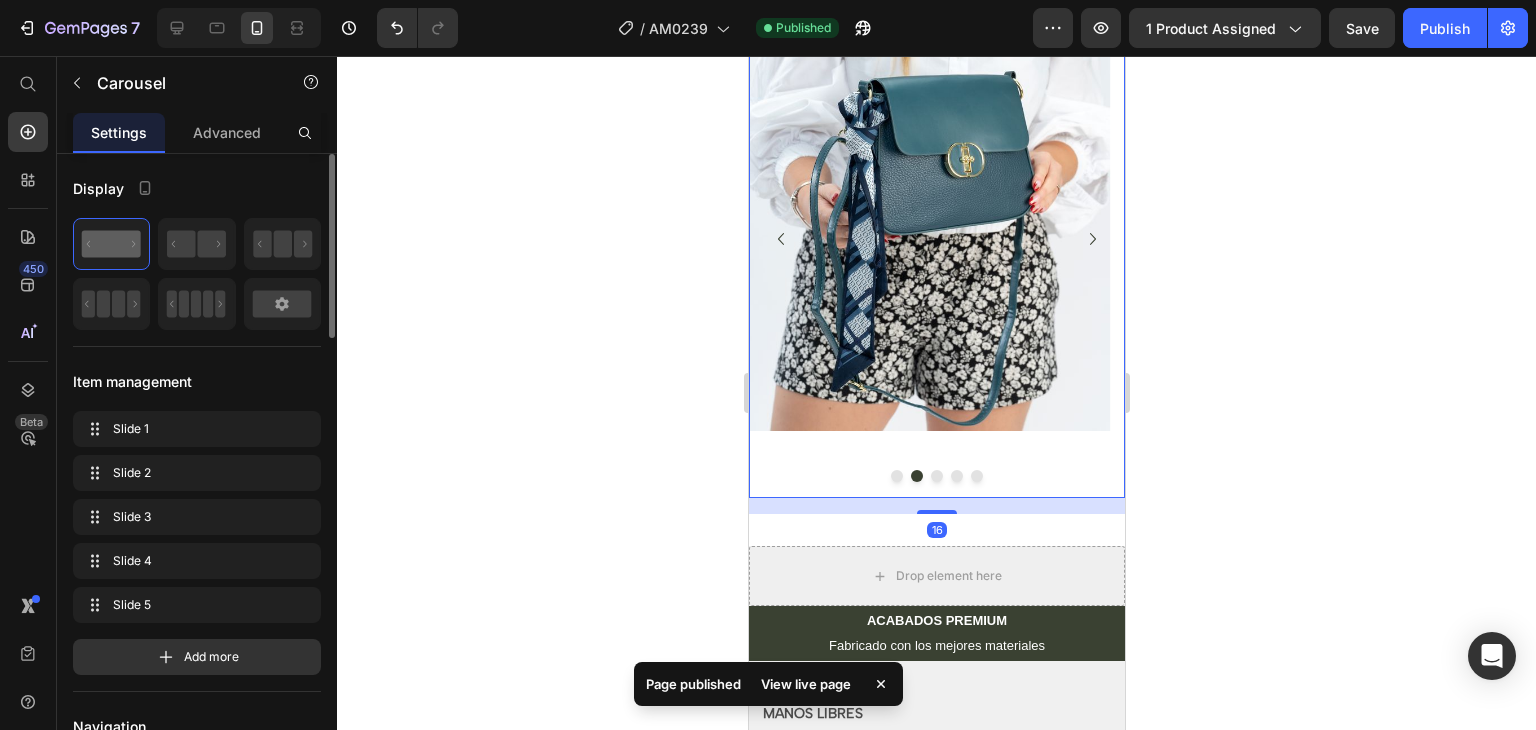 click 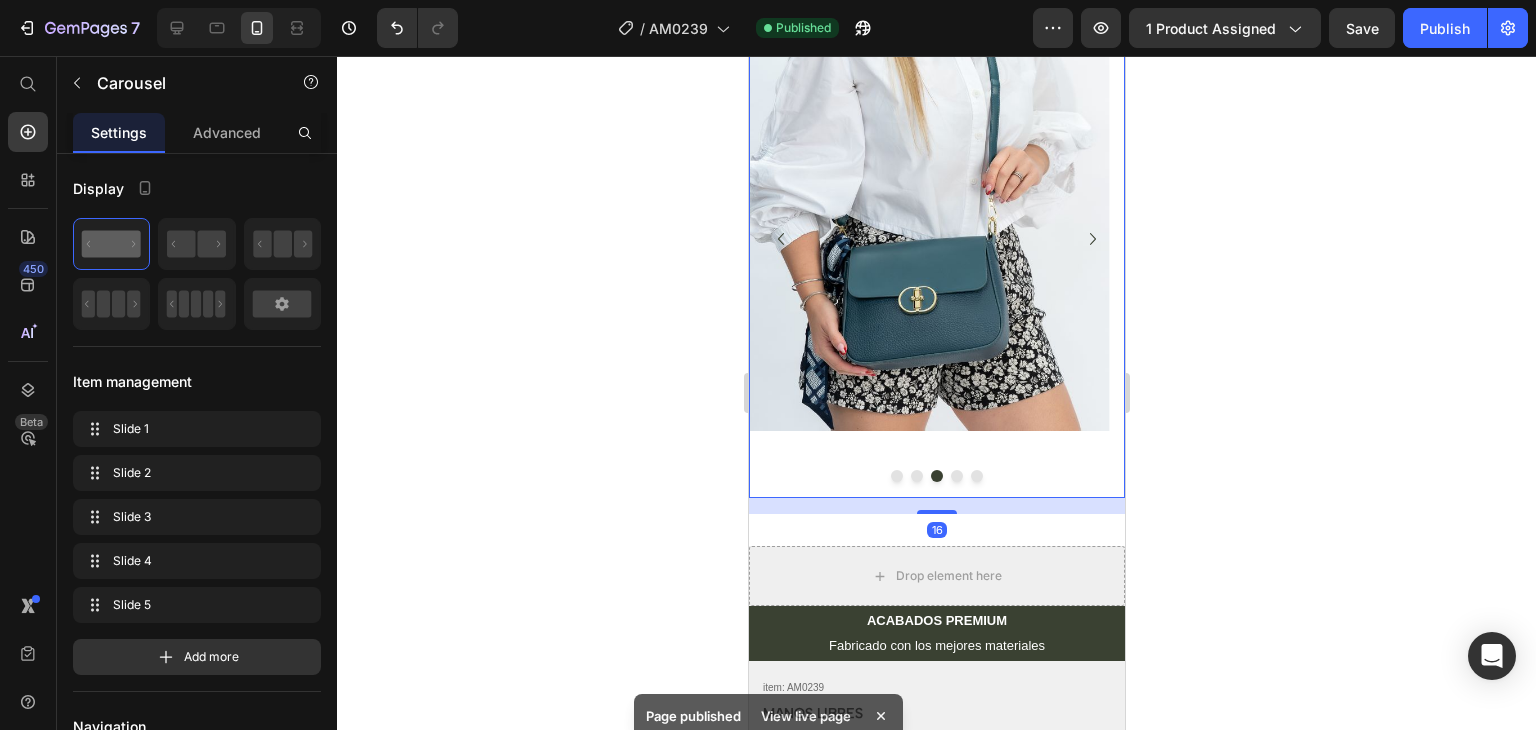click 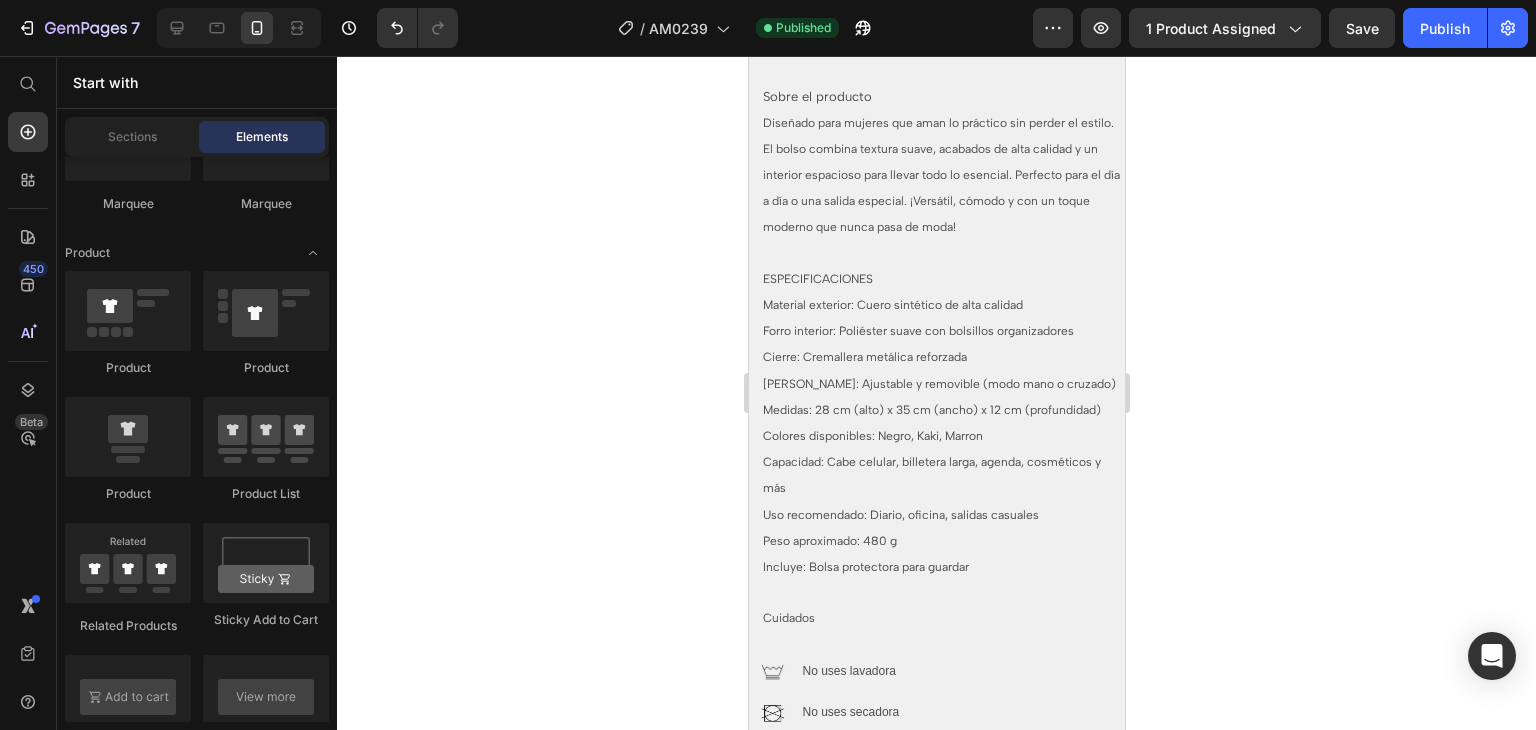 scroll, scrollTop: 1592, scrollLeft: 0, axis: vertical 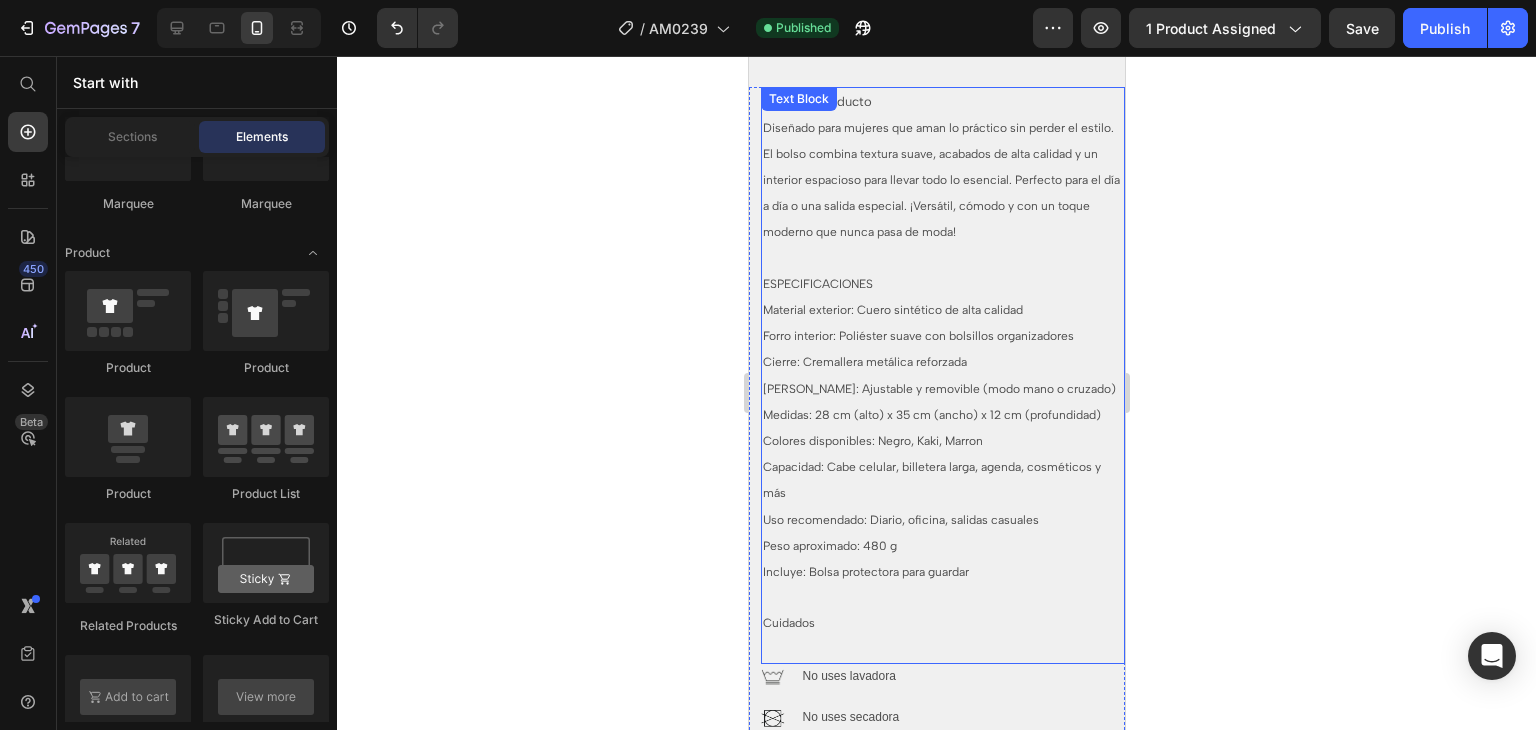click on "Medidas: 28 cm (alto) x 35 cm (ancho) x 12 cm (profundidad)" at bounding box center (931, 415) 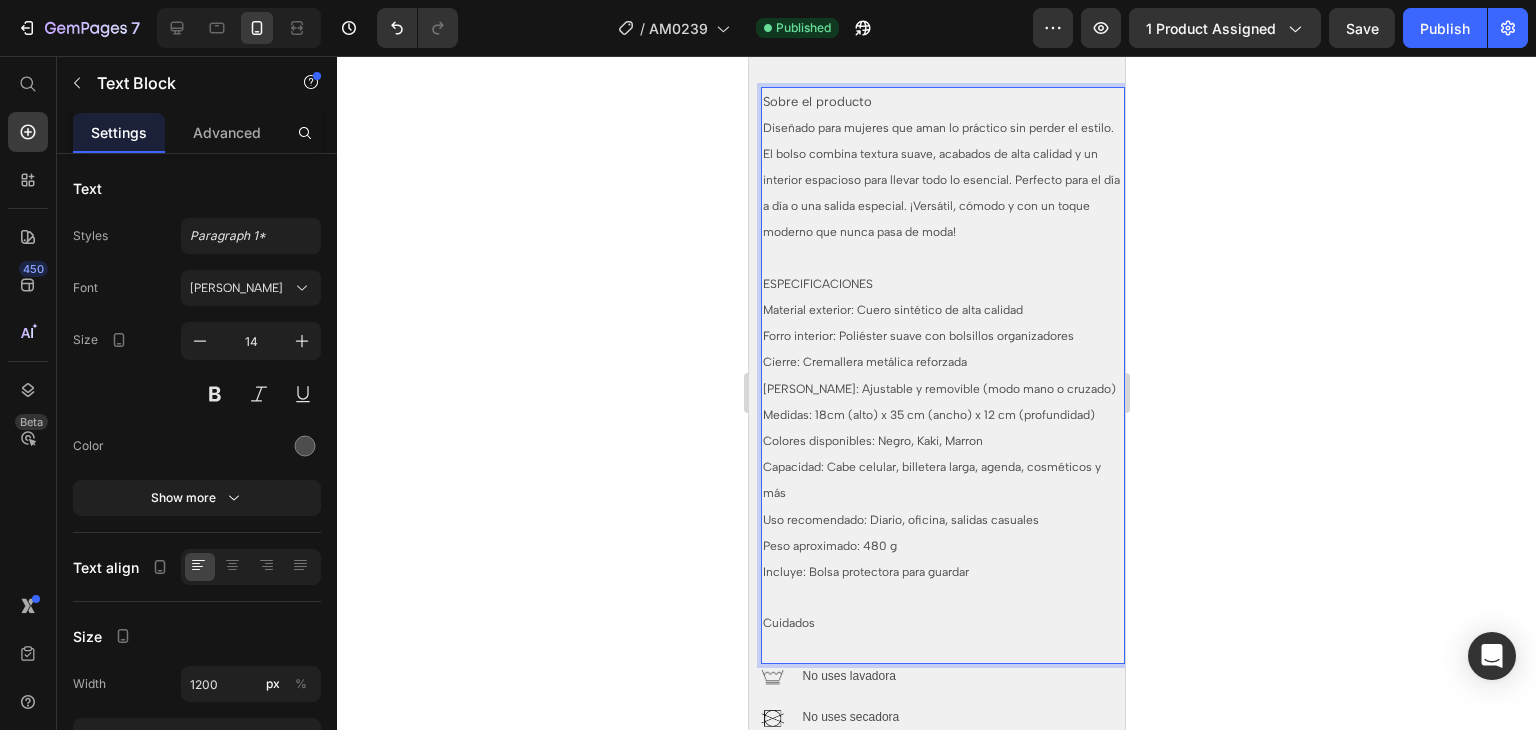 click on "Medidas: 18cm (alto) x 35 cm (ancho) x 12 cm (profundidad)" at bounding box center (928, 415) 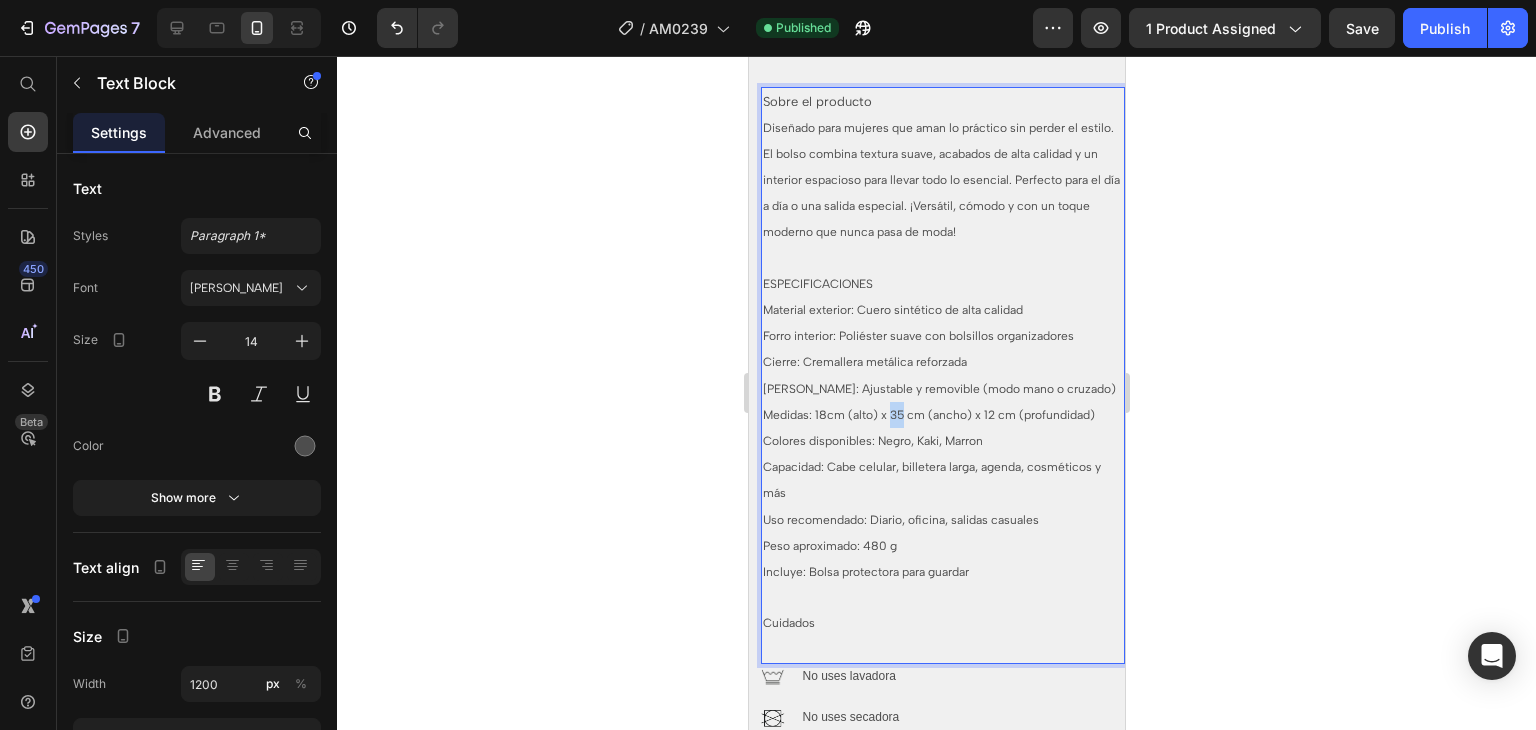 click on "Medidas: 18cm (alto) x 35 cm (ancho) x 12 cm (profundidad)" at bounding box center [928, 415] 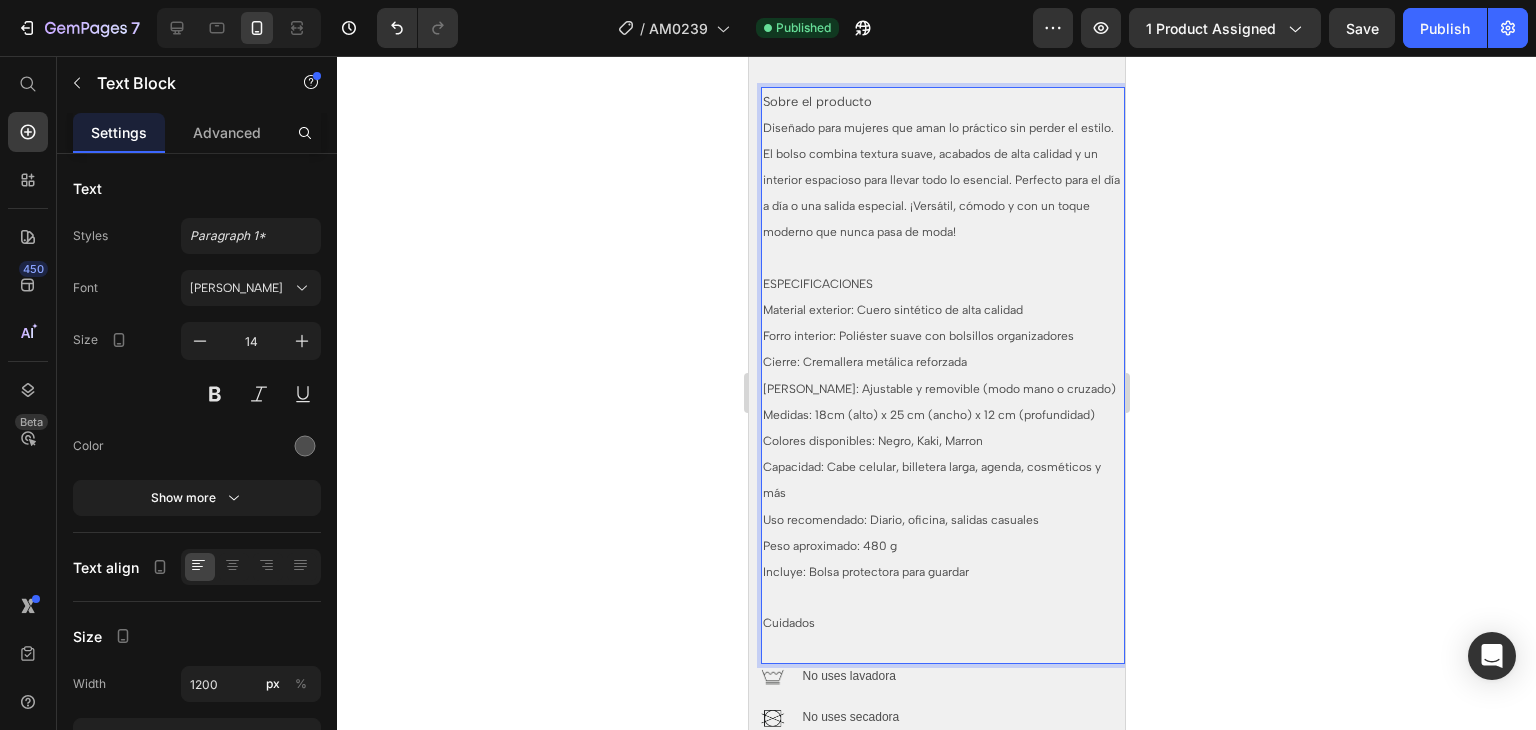 click on "Medidas: 18cm (alto) x 25 cm (ancho) x 12 cm (profundidad)" at bounding box center [928, 415] 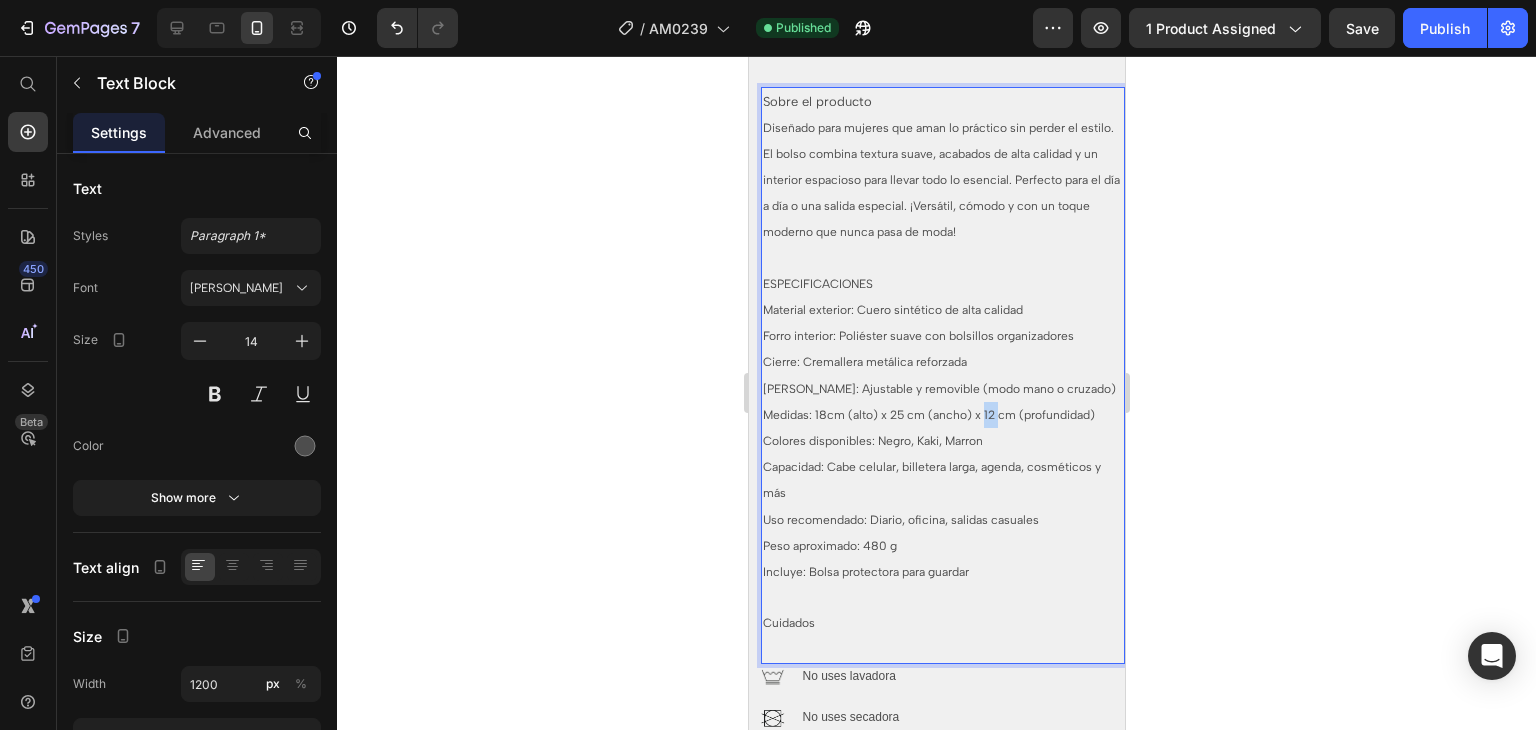click on "Medidas: 18cm (alto) x 25 cm (ancho) x 12 cm (profundidad)" at bounding box center (928, 415) 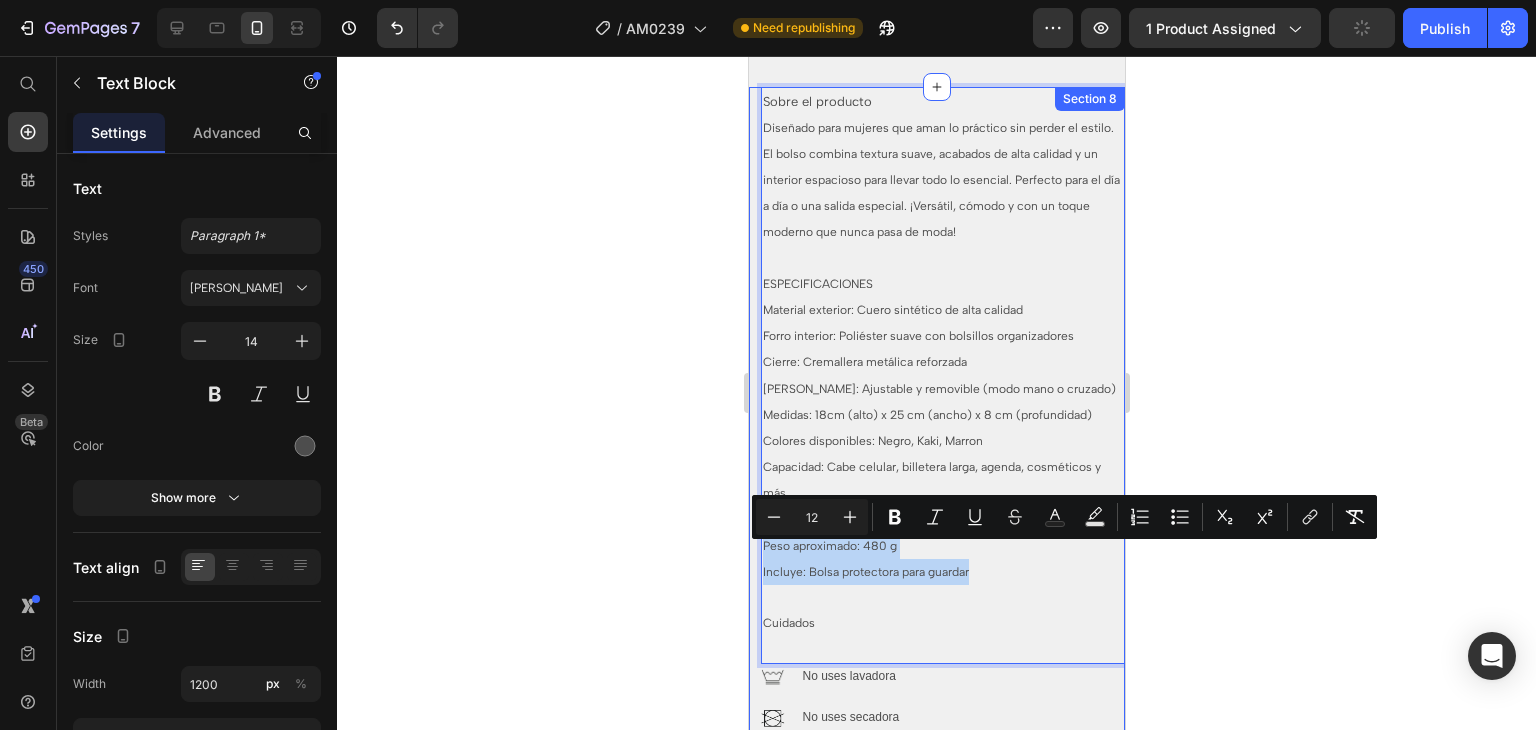 drag, startPoint x: 975, startPoint y: 581, endPoint x: 758, endPoint y: 559, distance: 218.11235 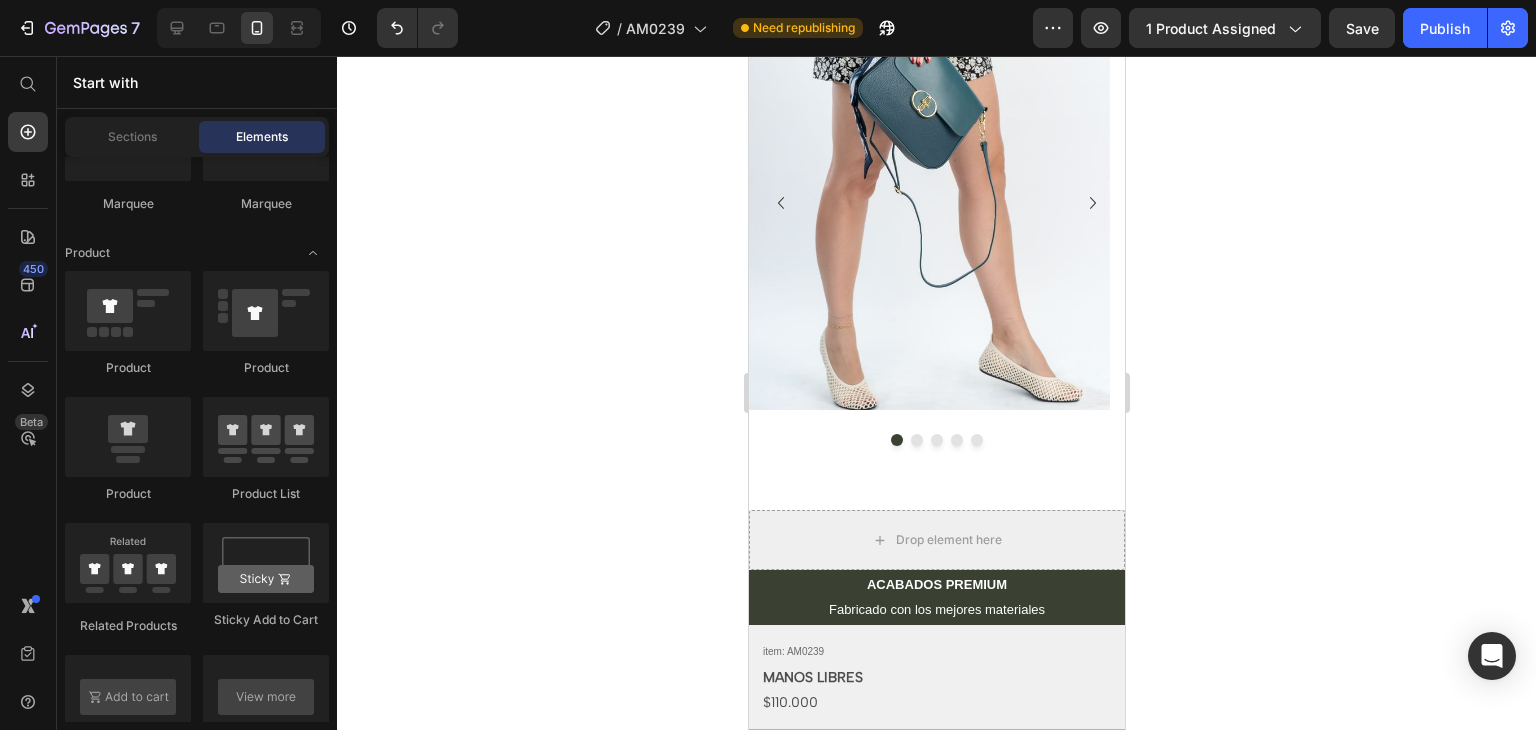 scroll, scrollTop: 225, scrollLeft: 0, axis: vertical 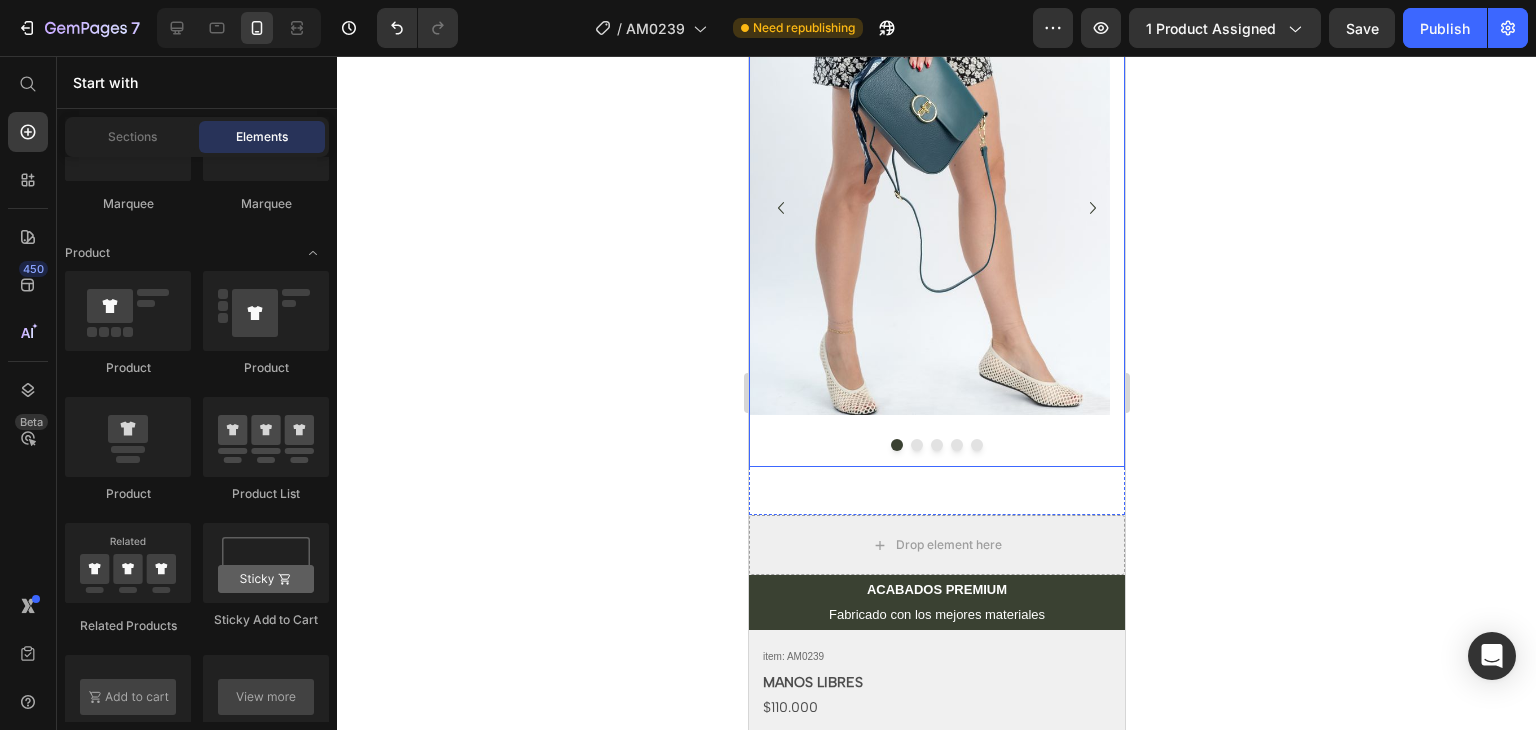 click 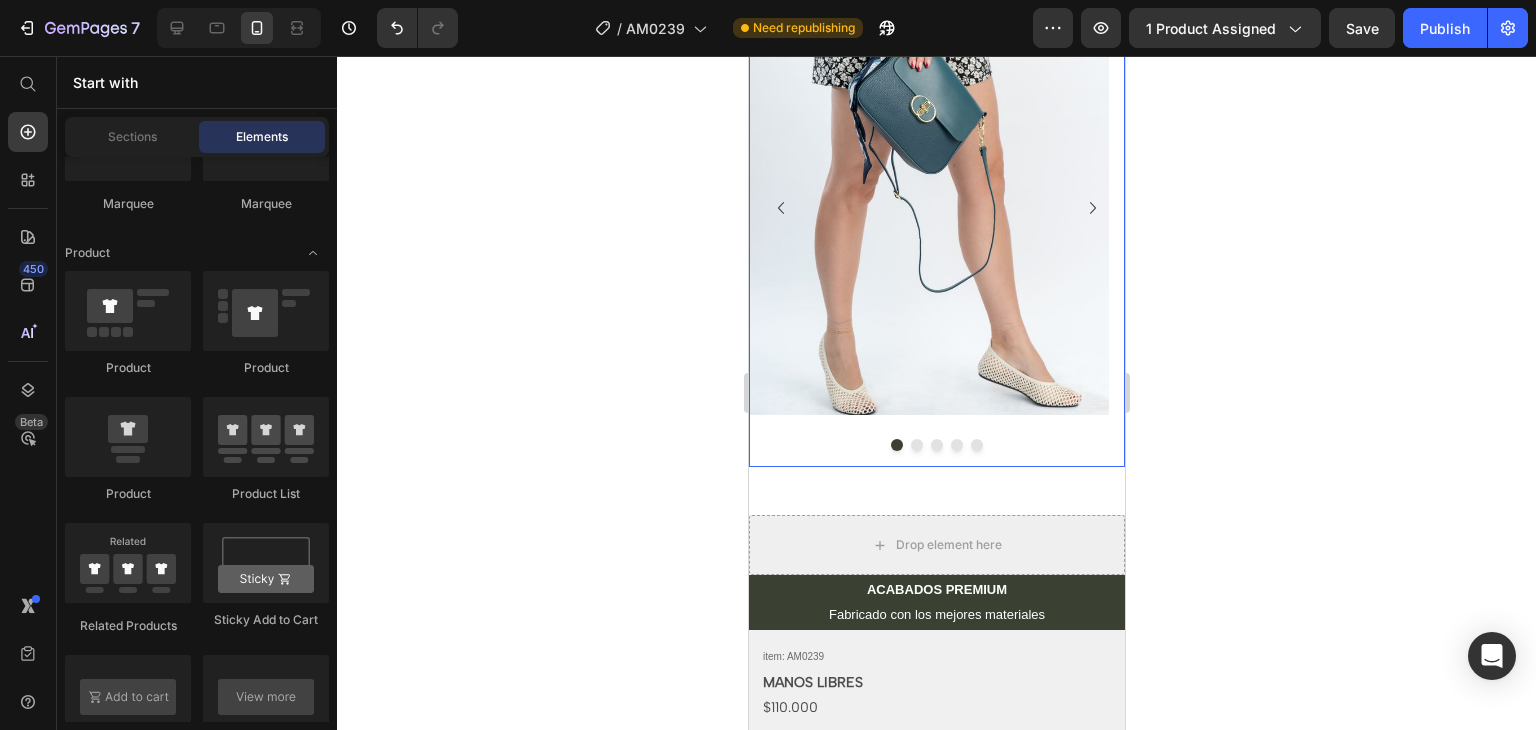 click 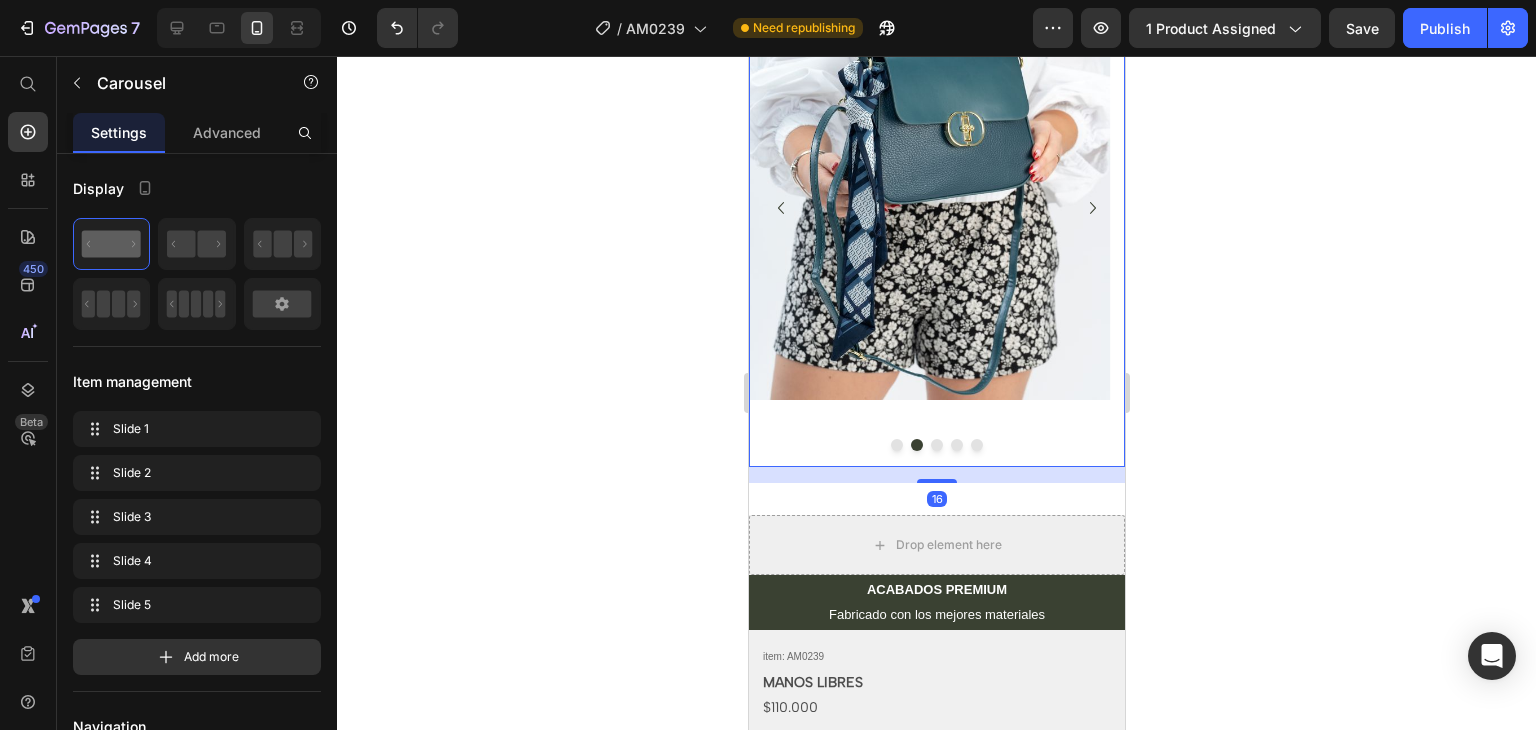 click 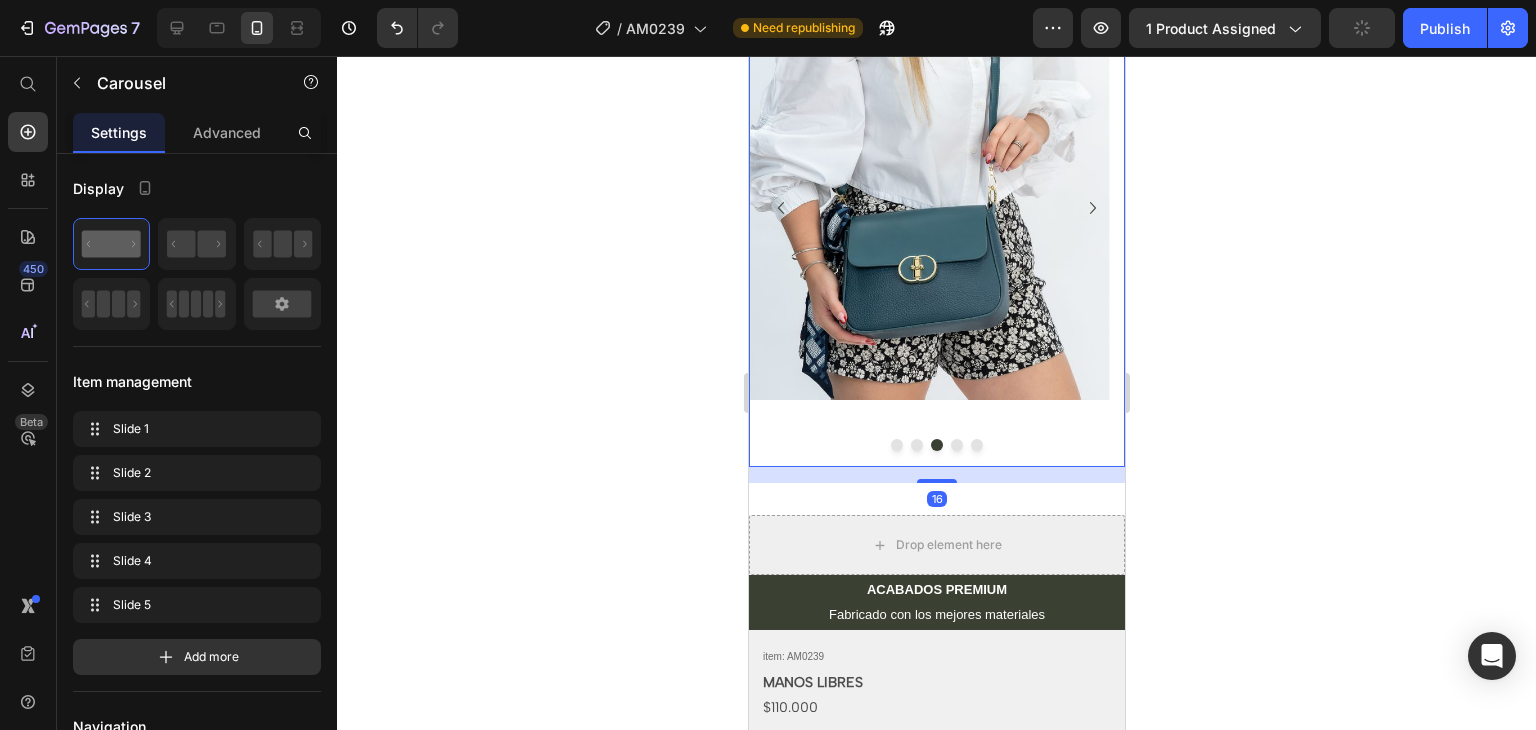 click 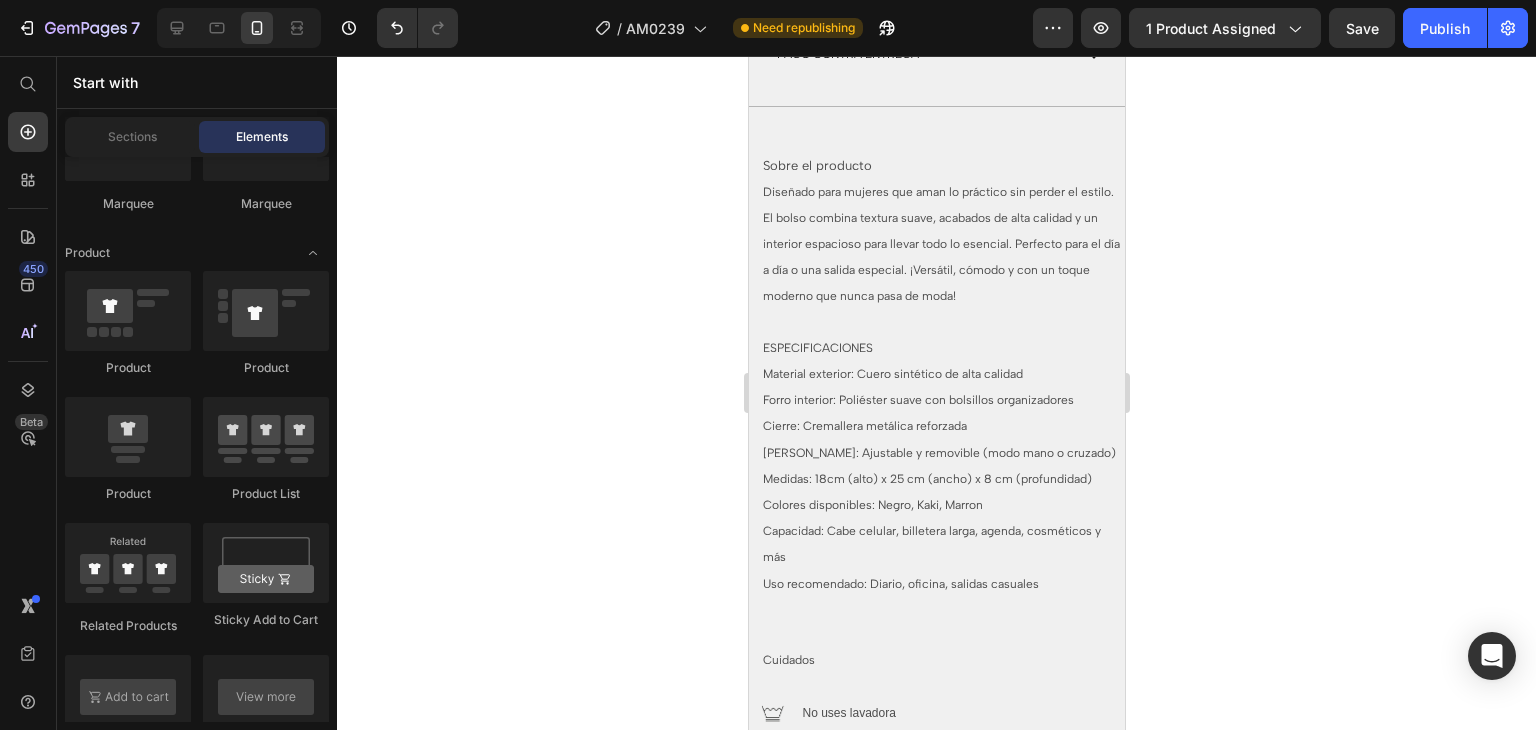scroll, scrollTop: 1514, scrollLeft: 0, axis: vertical 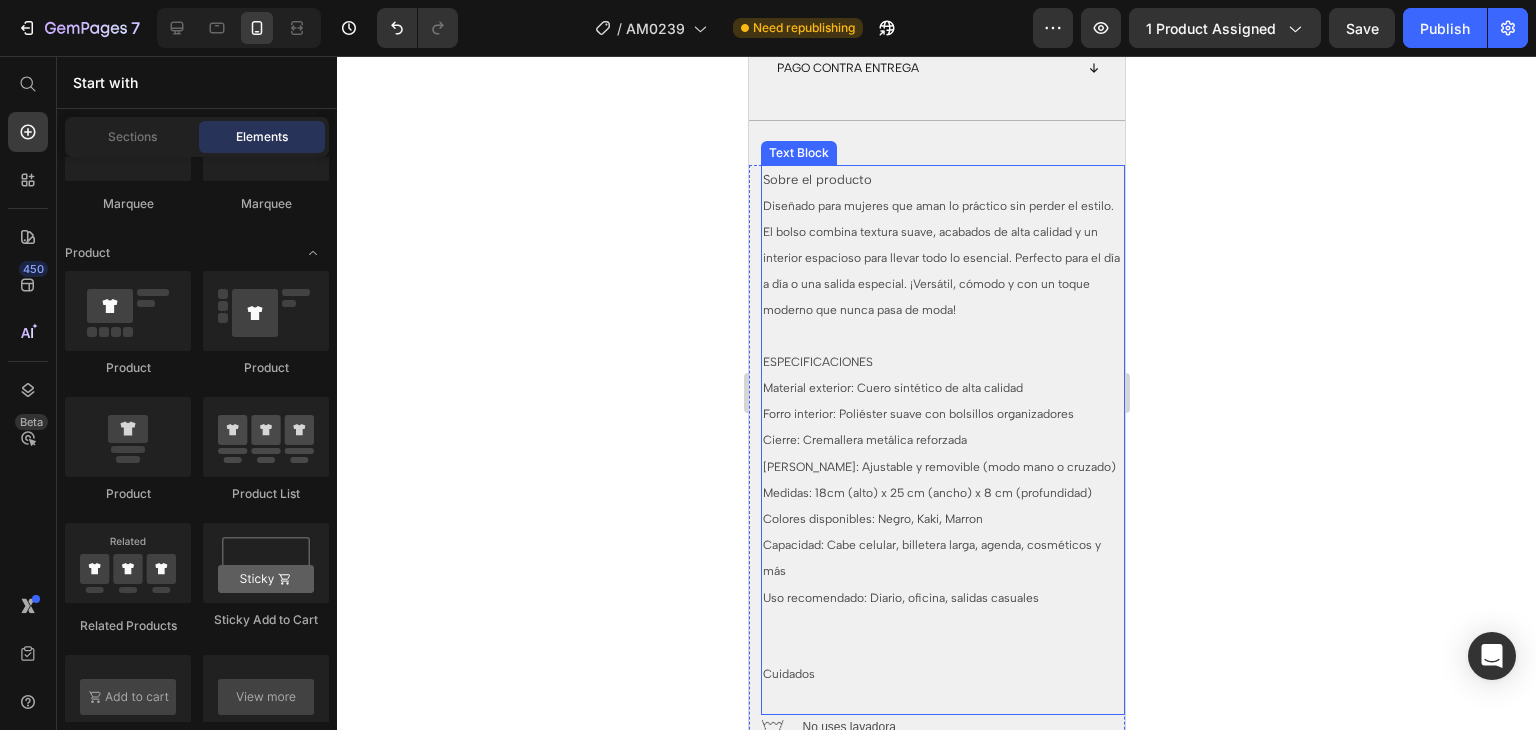 click on "Colores disponibles: Negro, Kaki, Marron" at bounding box center (872, 519) 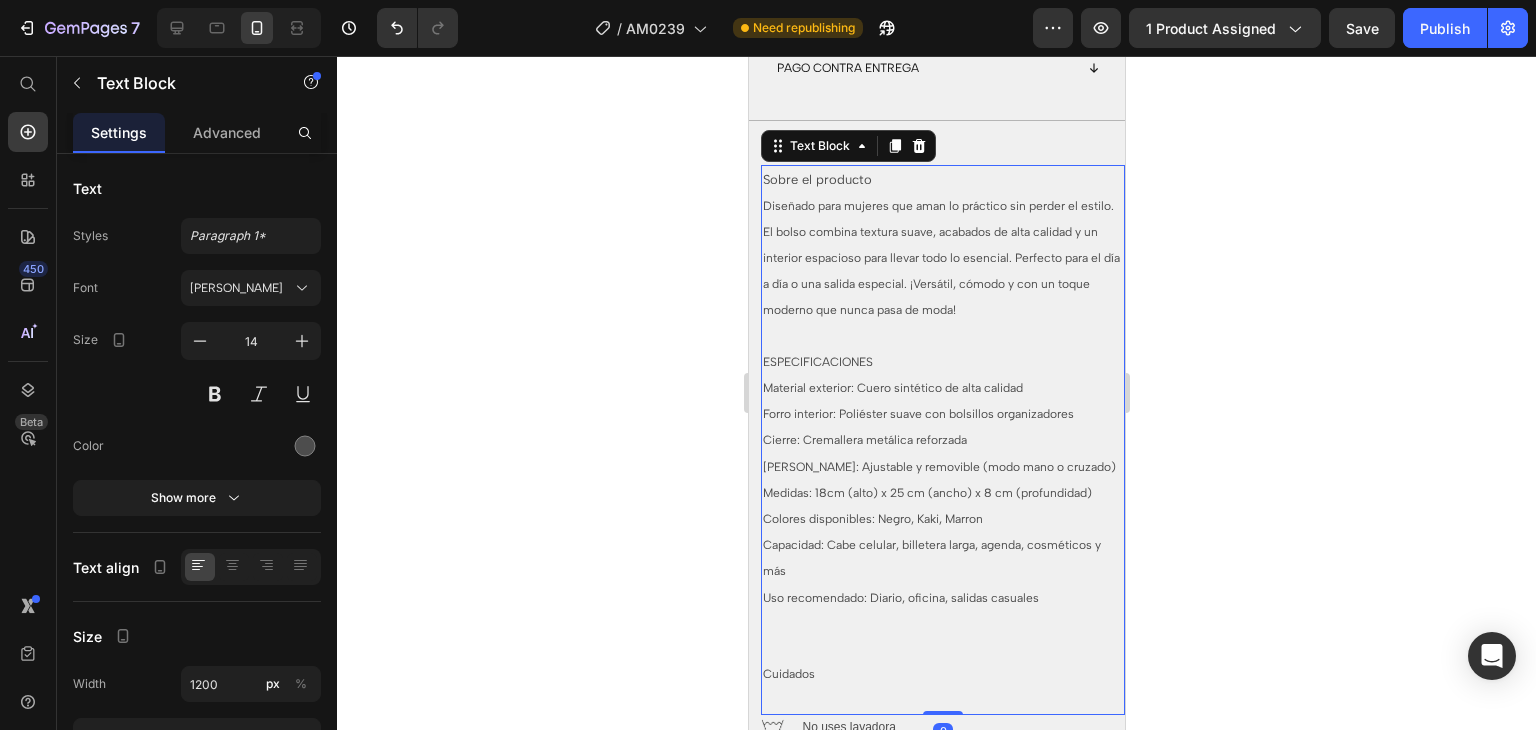 click on "Colores disponibles: Negro, Kaki, Marron" at bounding box center (872, 519) 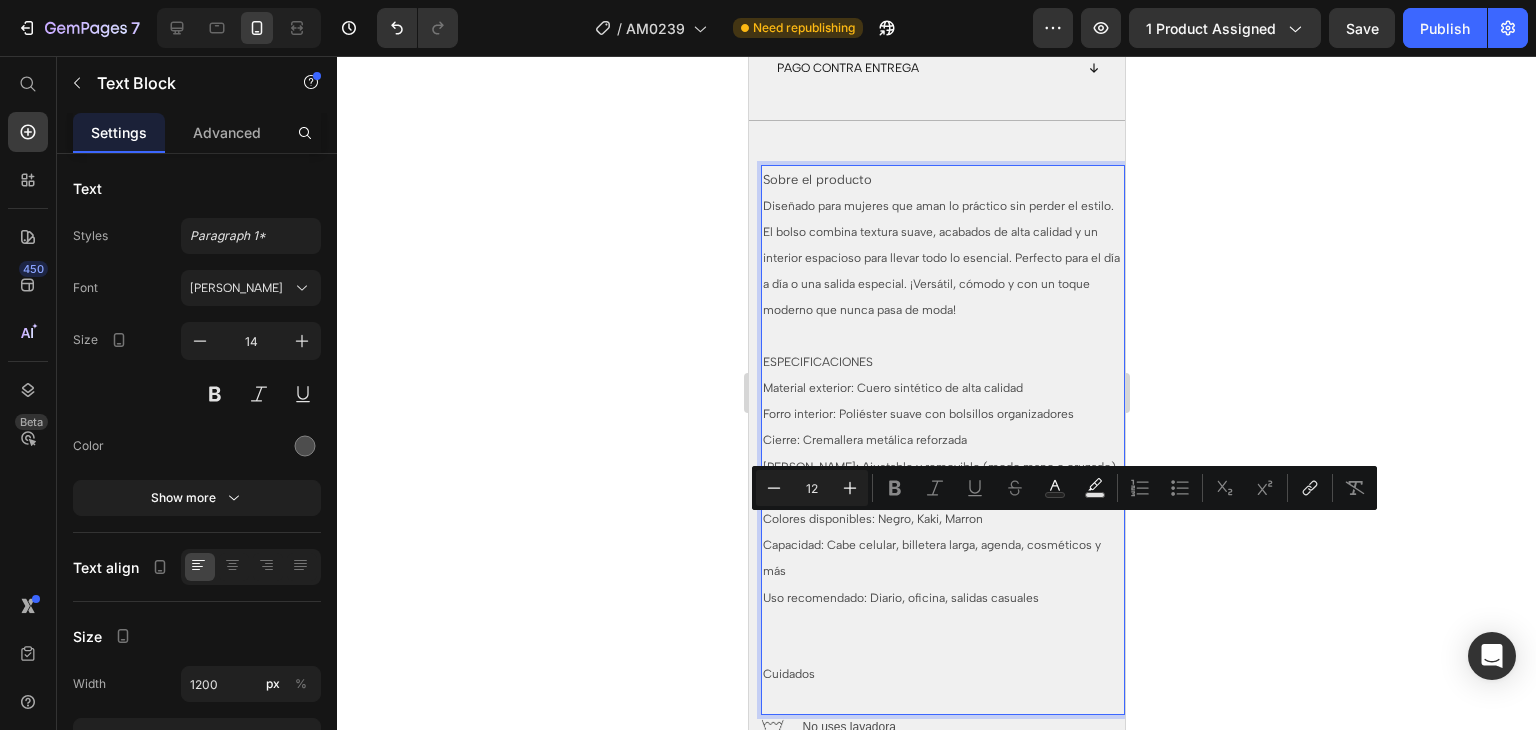 click on "Colores disponibles: Negro, Kaki, Marron" at bounding box center [942, 519] 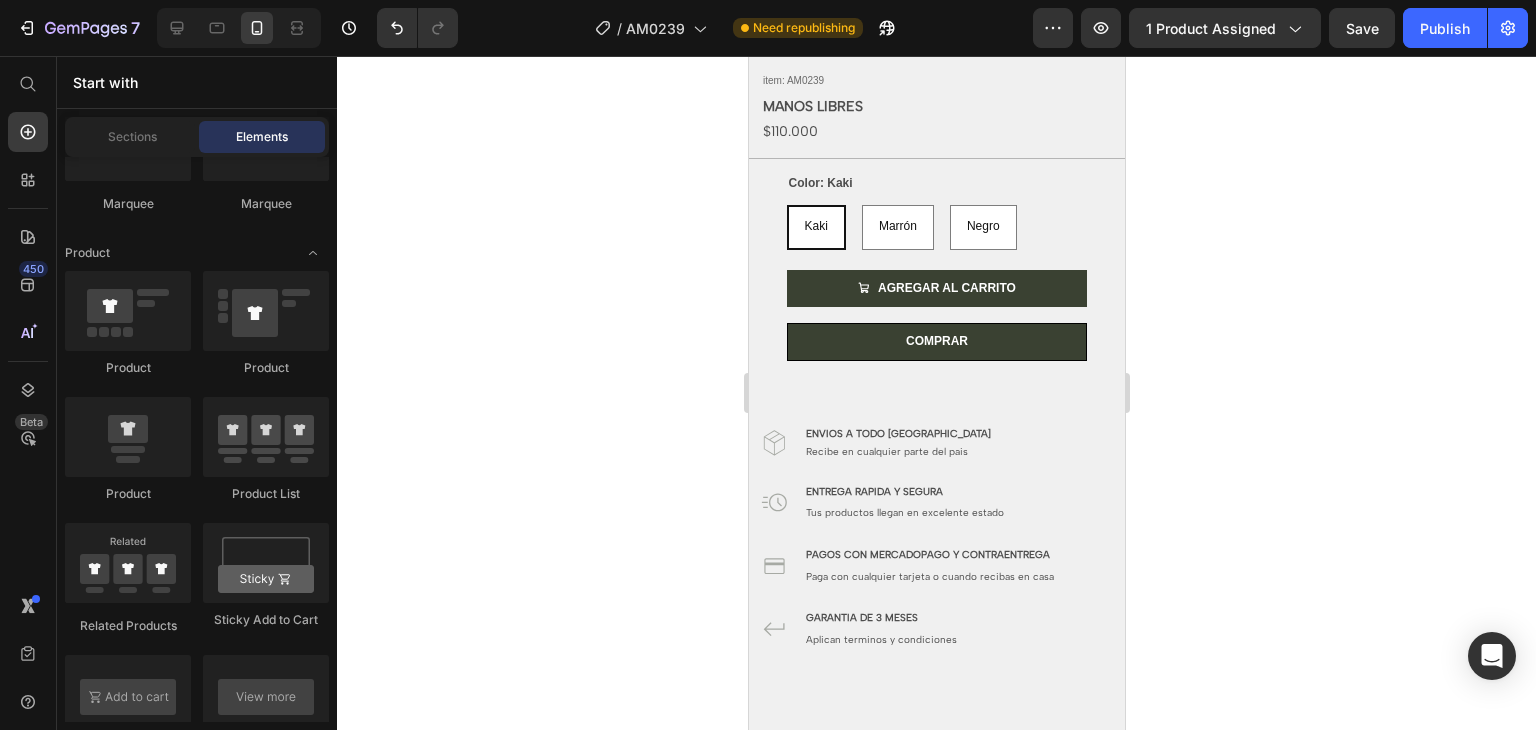 scroll, scrollTop: 0, scrollLeft: 0, axis: both 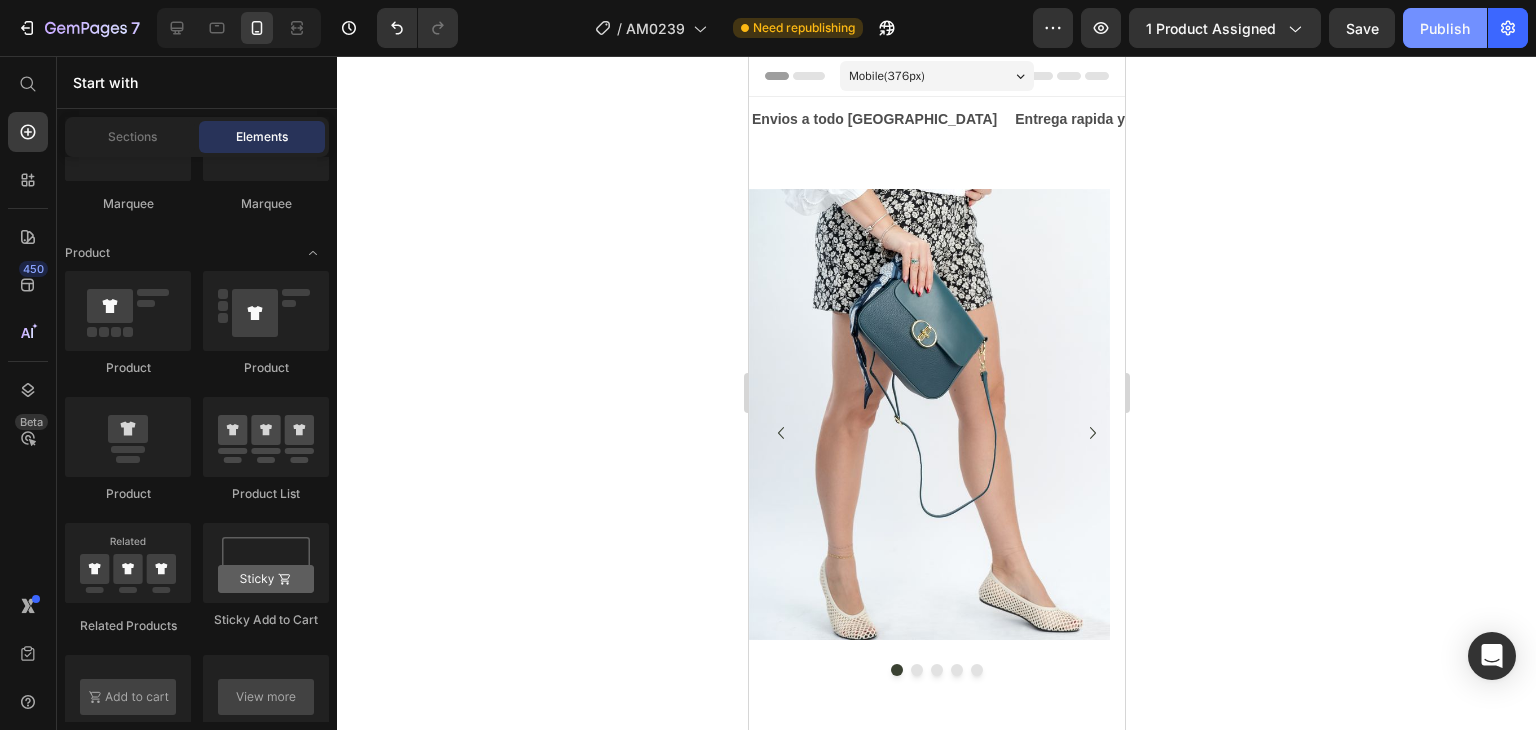 click on "Publish" at bounding box center (1445, 28) 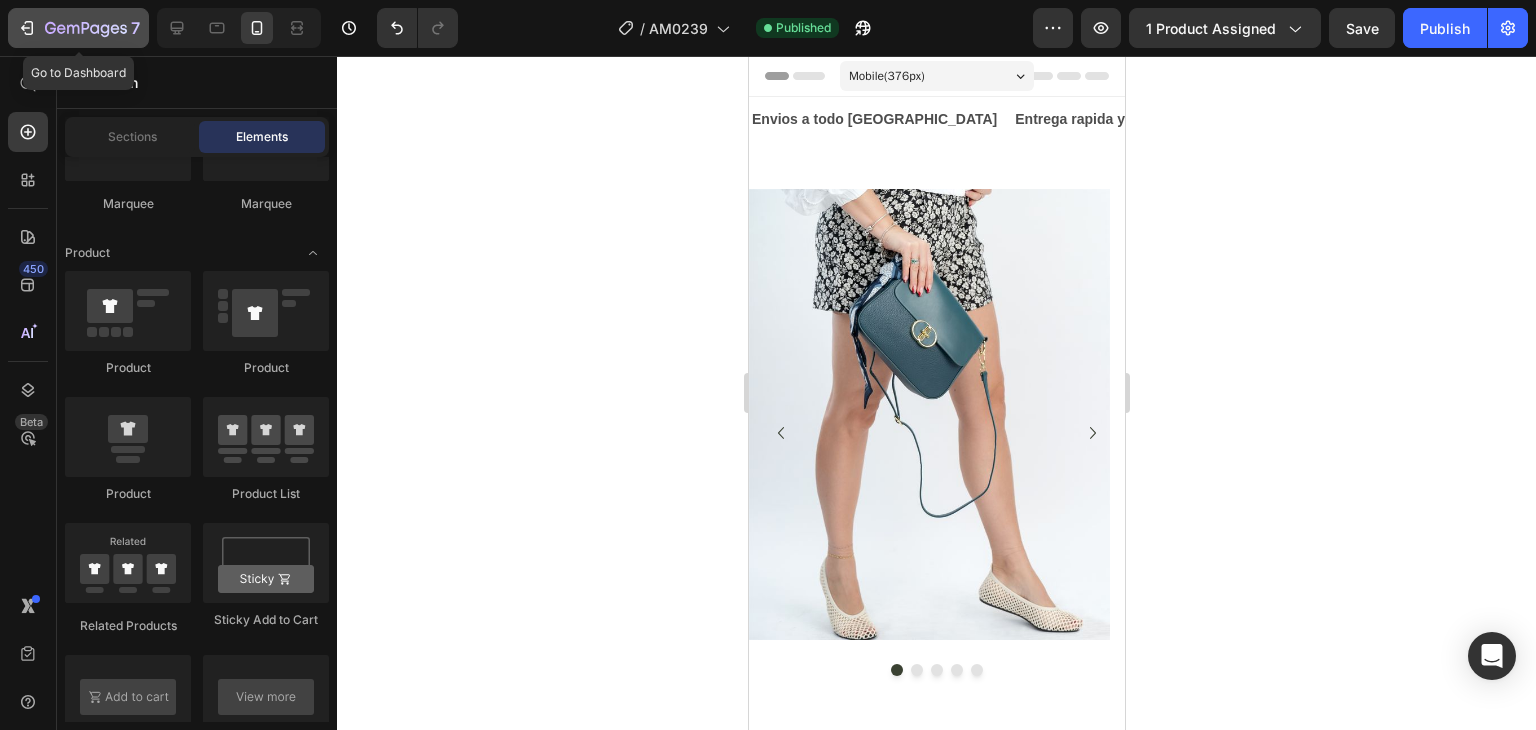 click on "7" 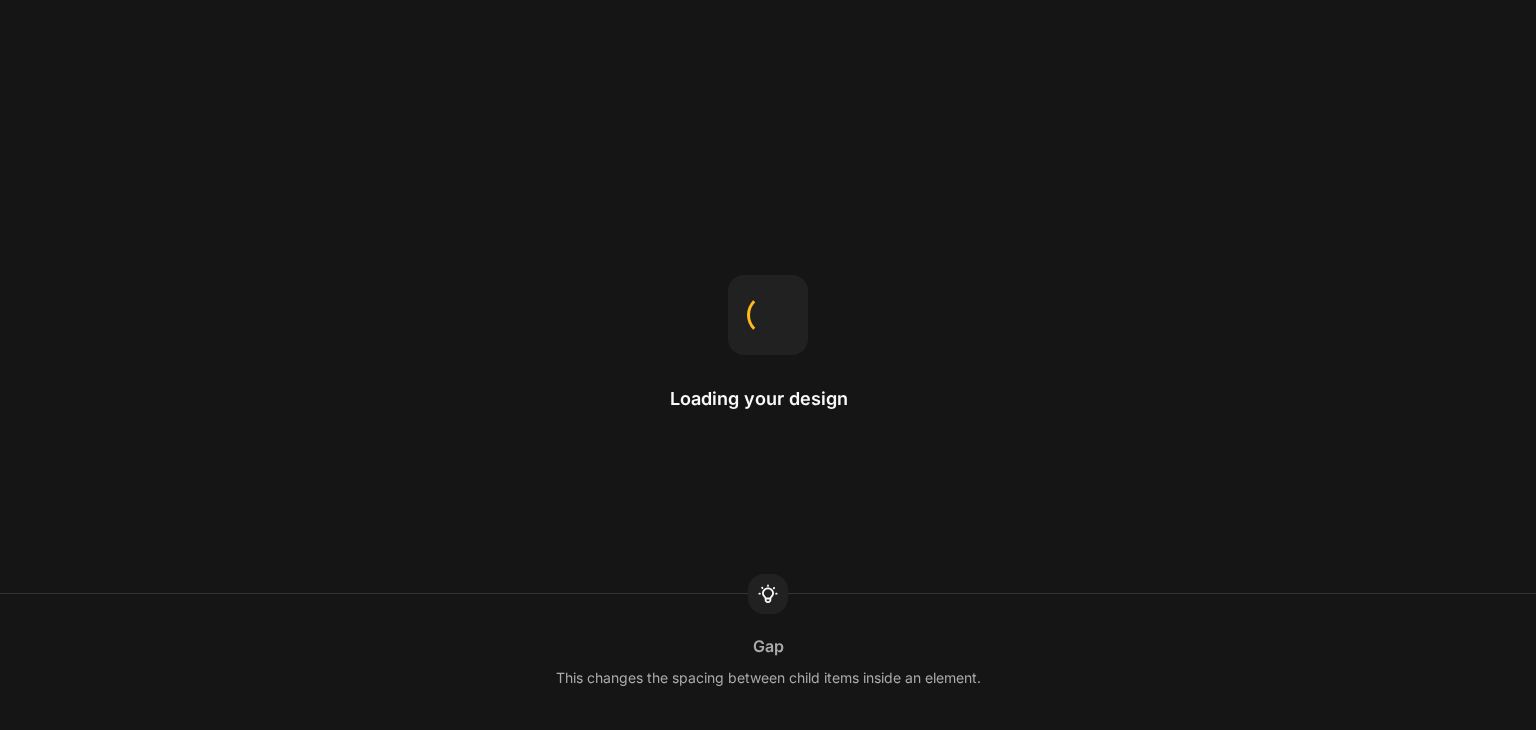 scroll, scrollTop: 0, scrollLeft: 0, axis: both 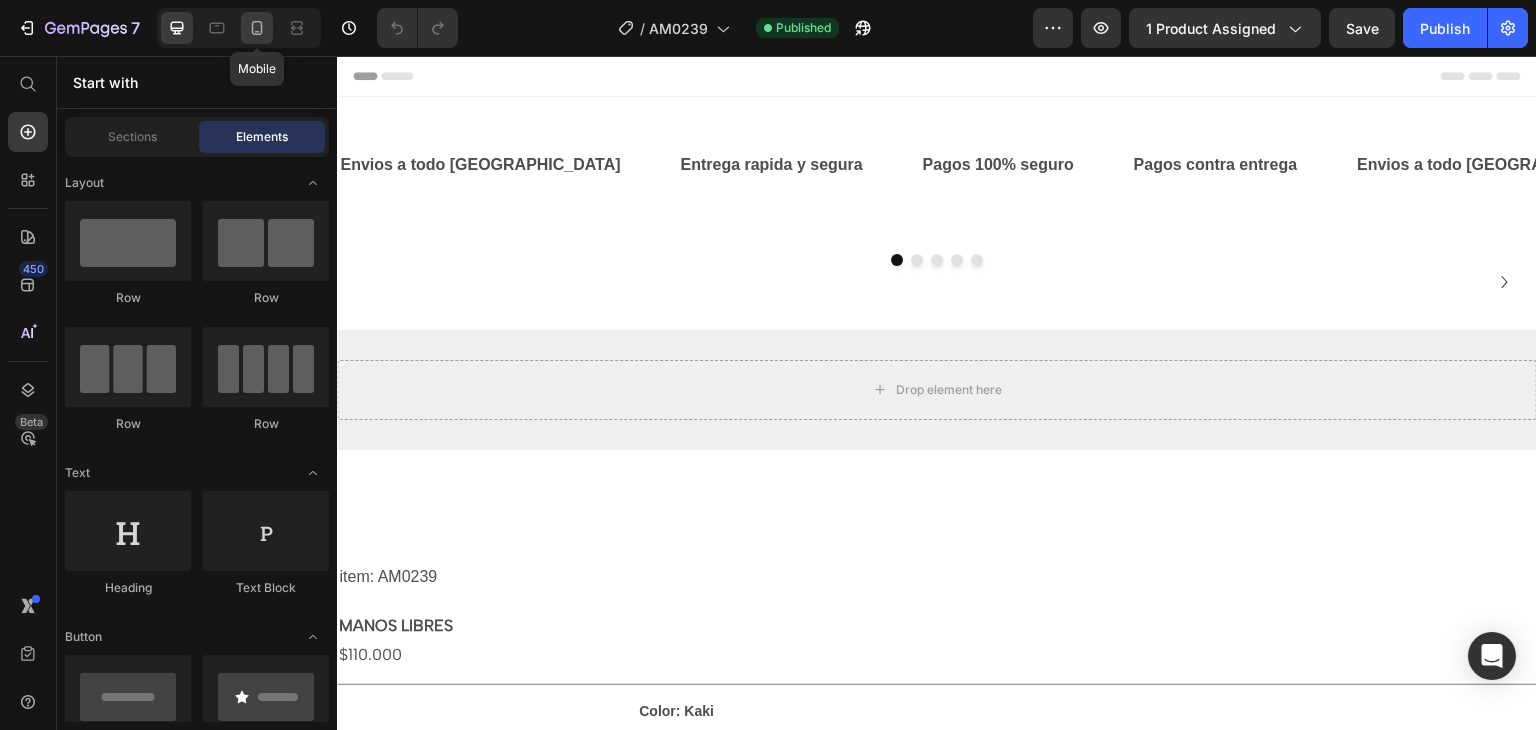 click 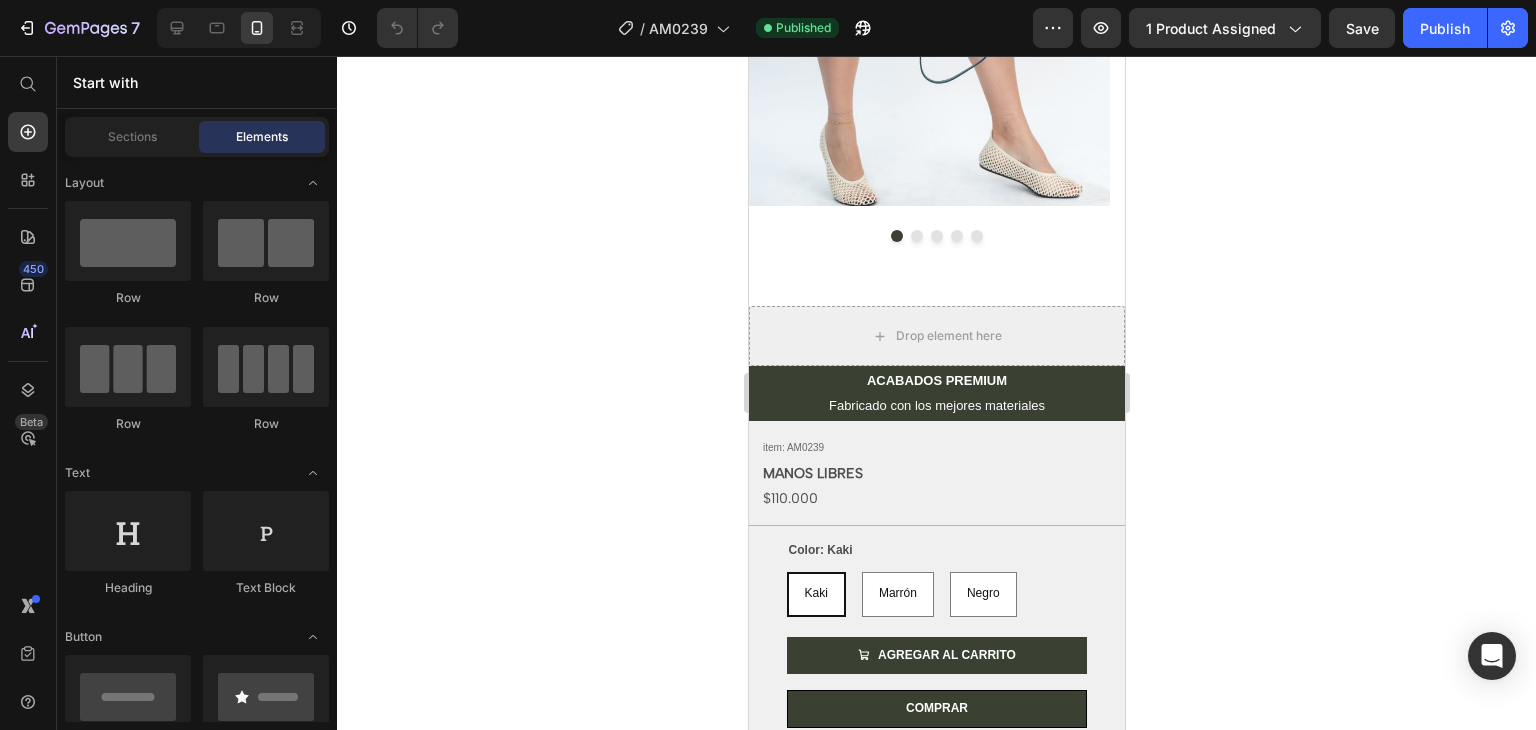 scroll, scrollTop: 700, scrollLeft: 0, axis: vertical 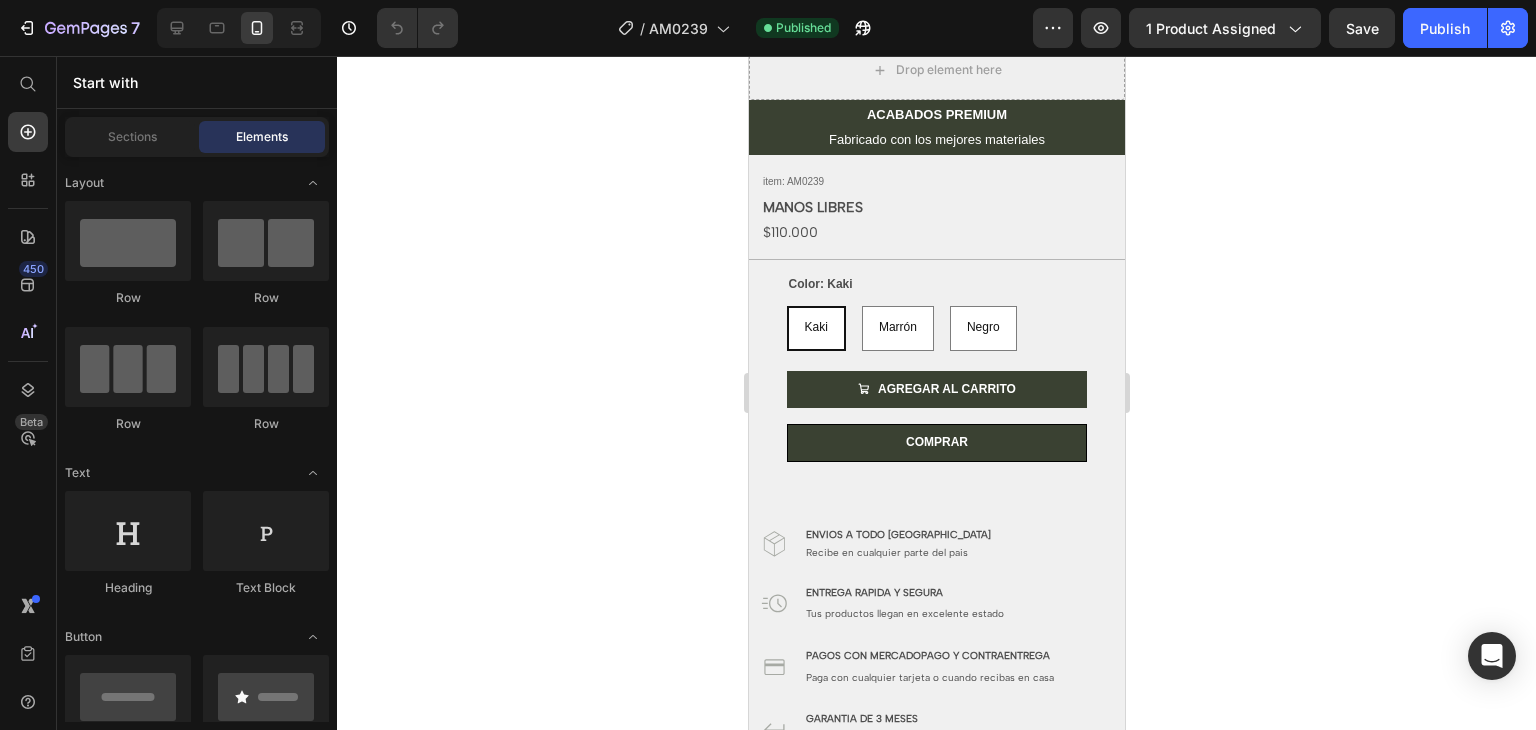 drag, startPoint x: 1117, startPoint y: 134, endPoint x: 1877, endPoint y: 337, distance: 786.64417 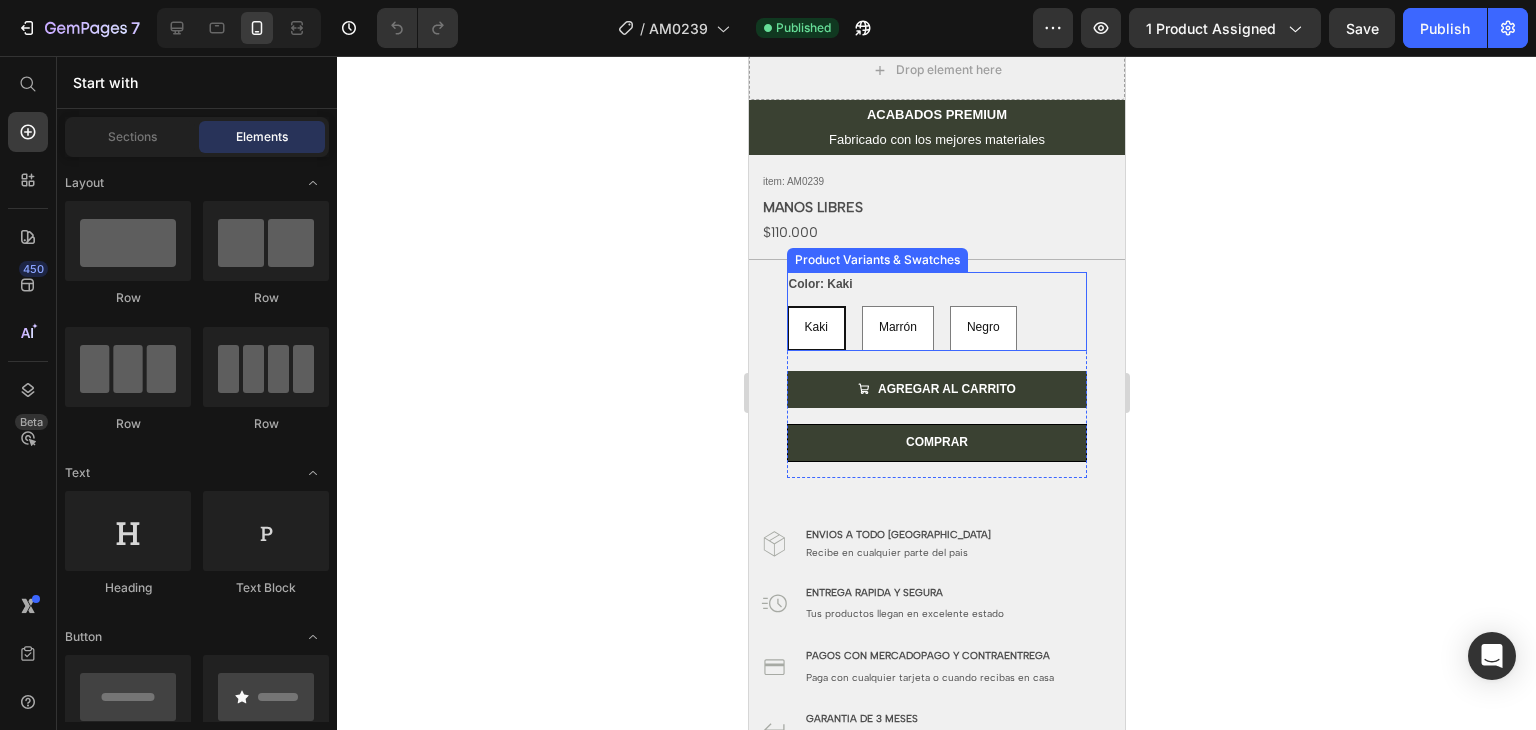click on "Kaki Kaki Kaki Marrón Marrón Marrón Negro Negro Negro" at bounding box center [936, 328] 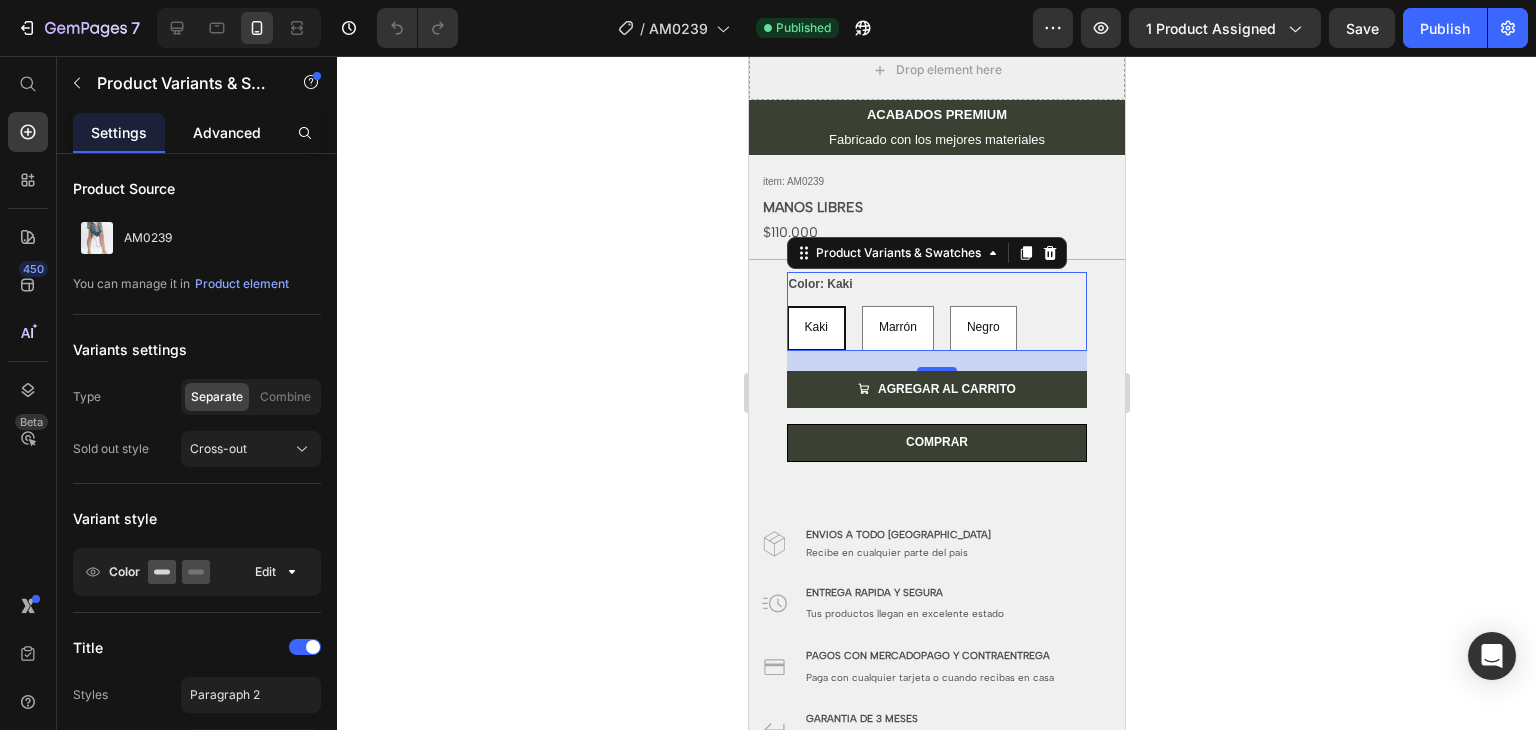 click on "Advanced" 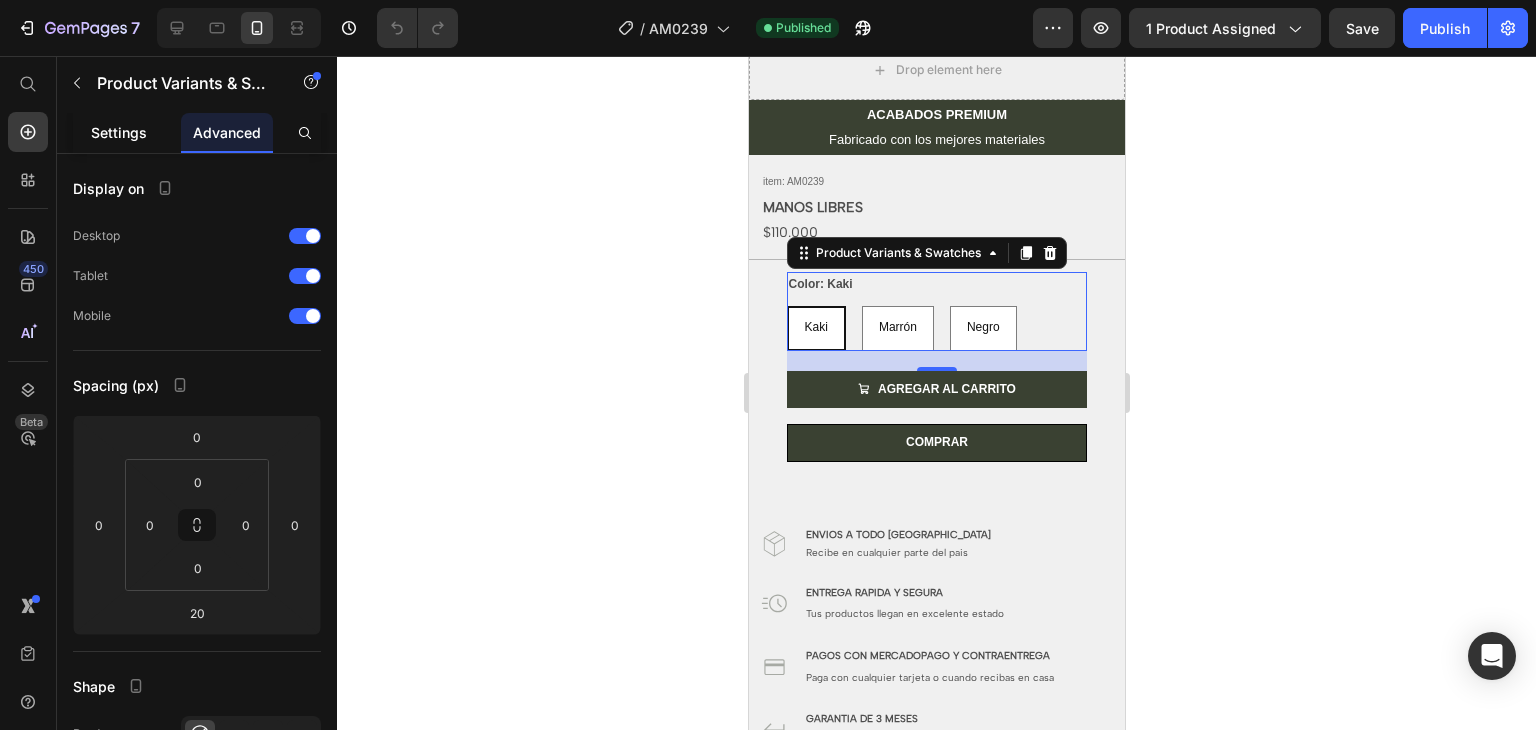 click on "Settings" at bounding box center [119, 132] 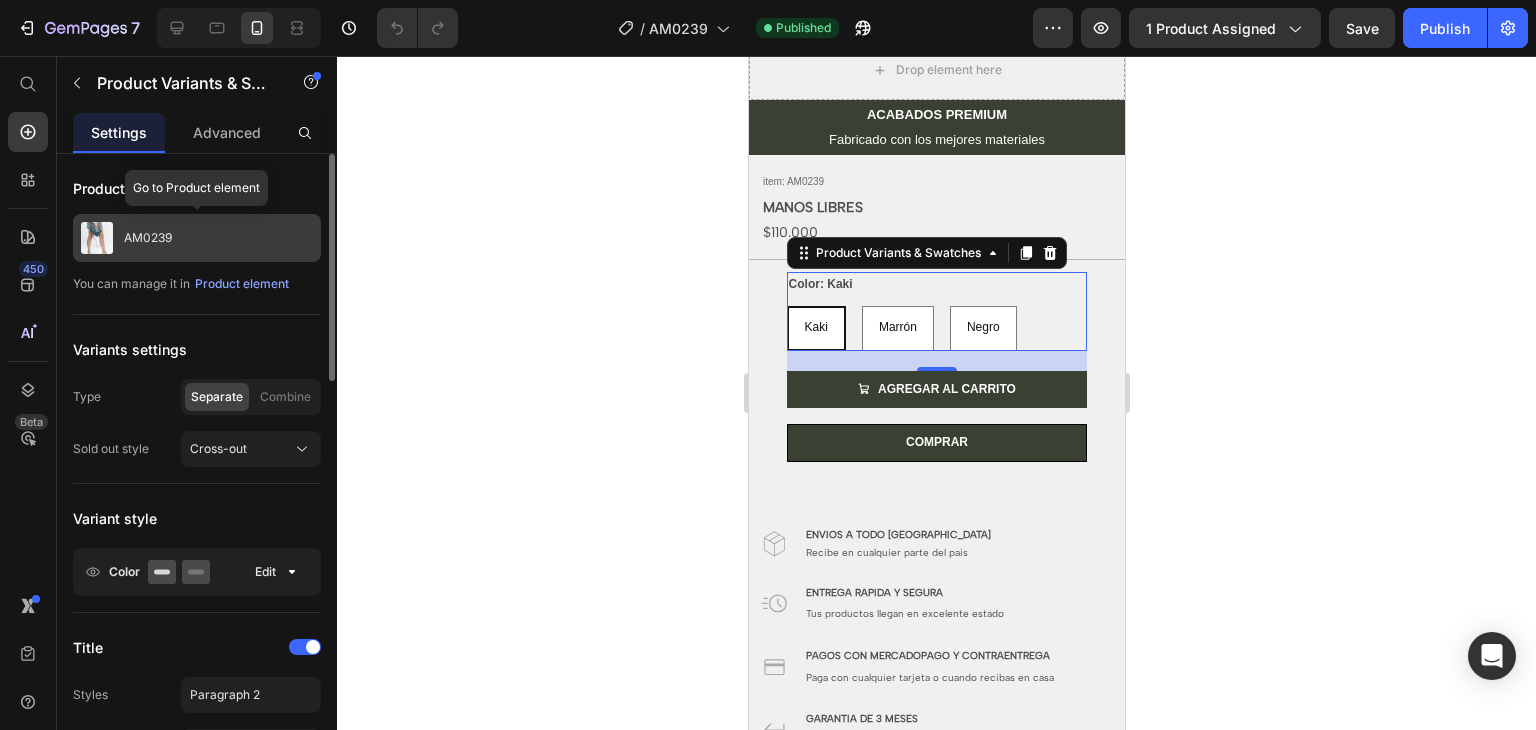 click on "AM0239" at bounding box center [197, 238] 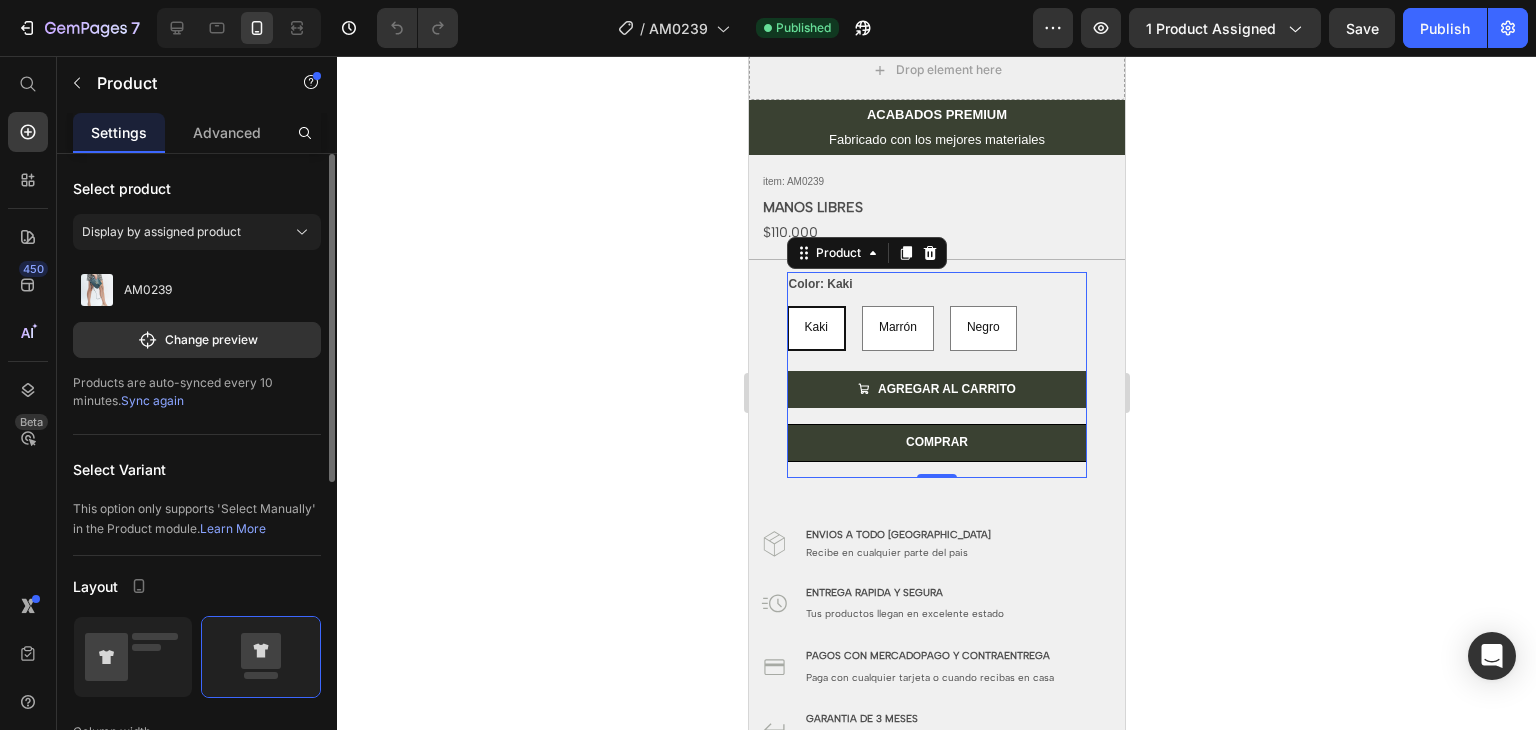 click on "Sync again" at bounding box center (152, 400) 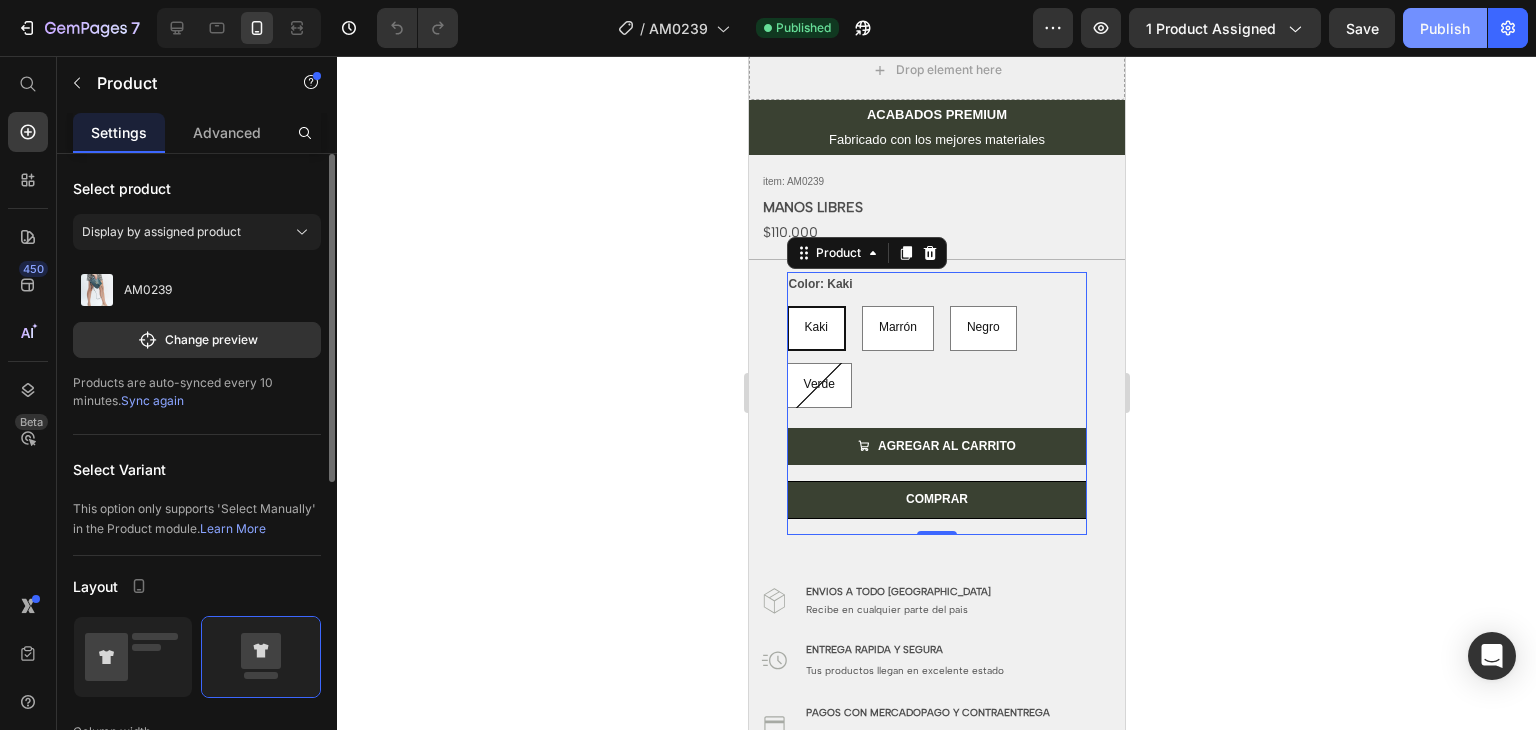 click on "Publish" at bounding box center (1445, 28) 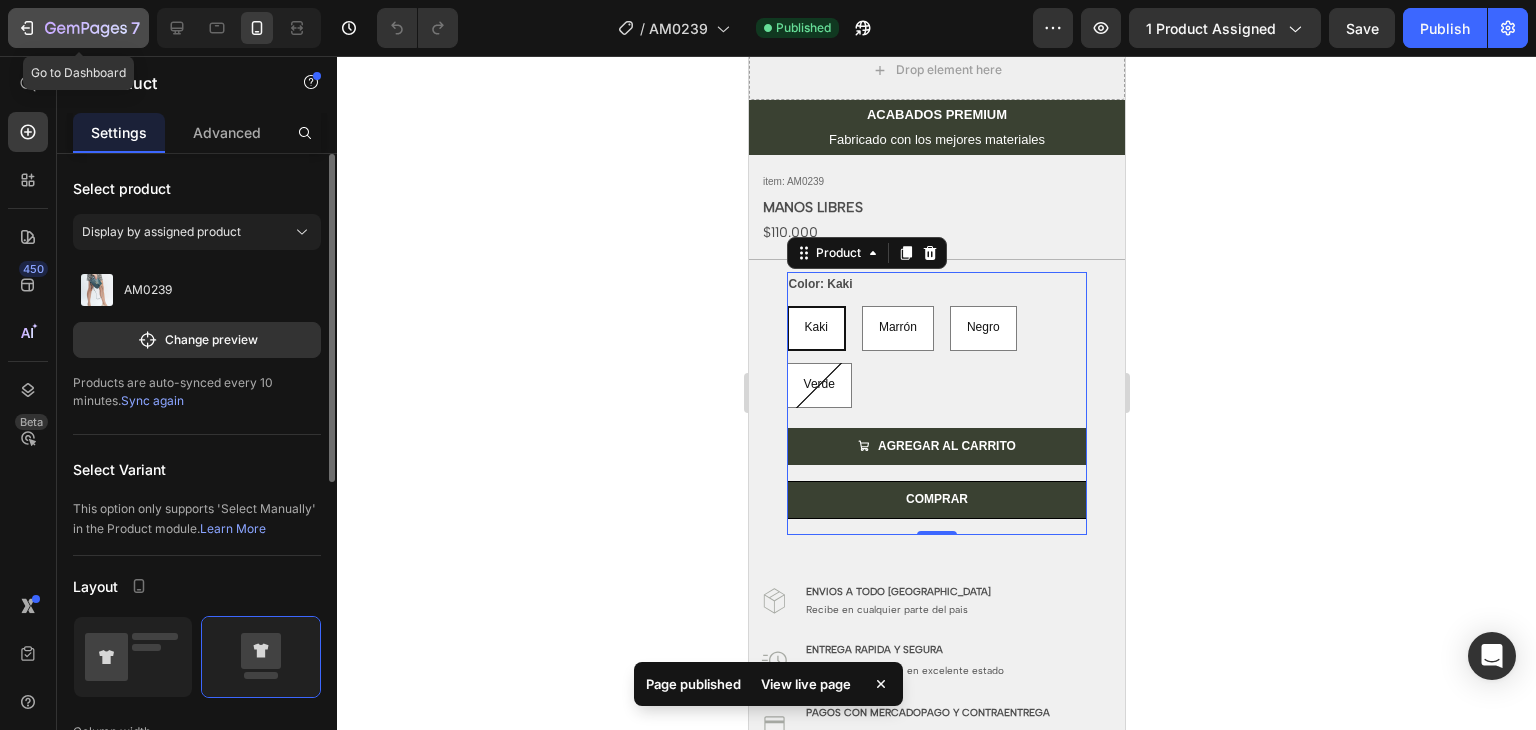 click on "7" 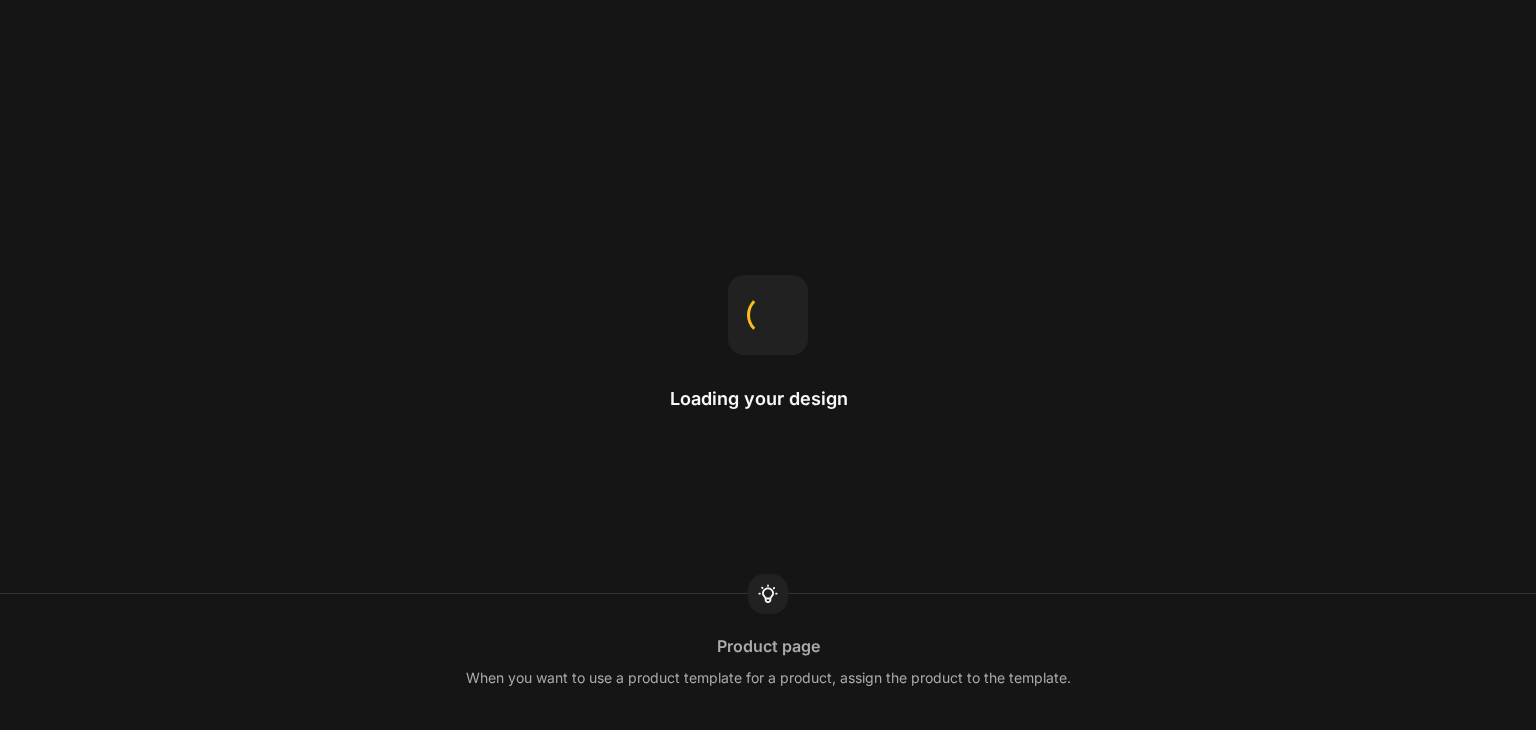 scroll, scrollTop: 0, scrollLeft: 0, axis: both 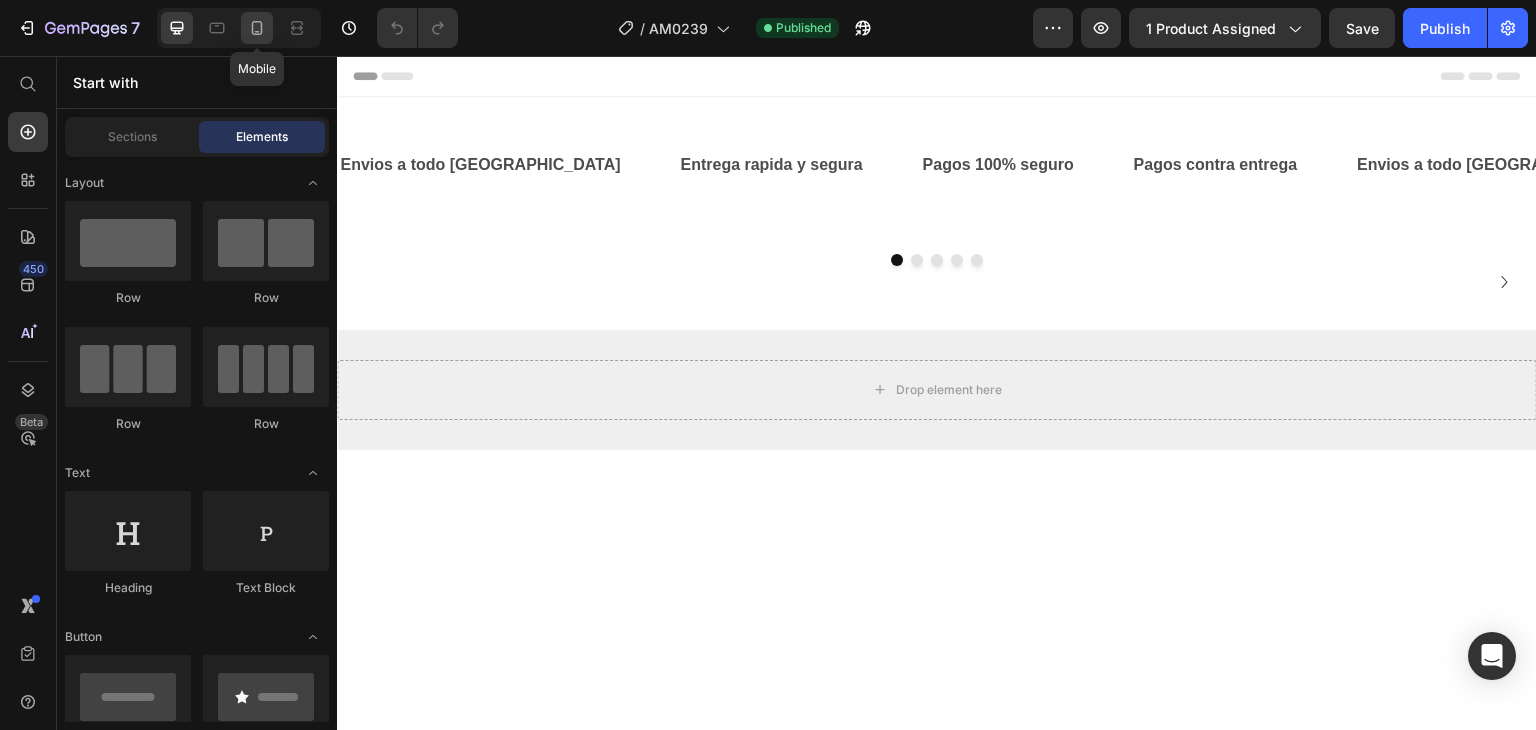 click 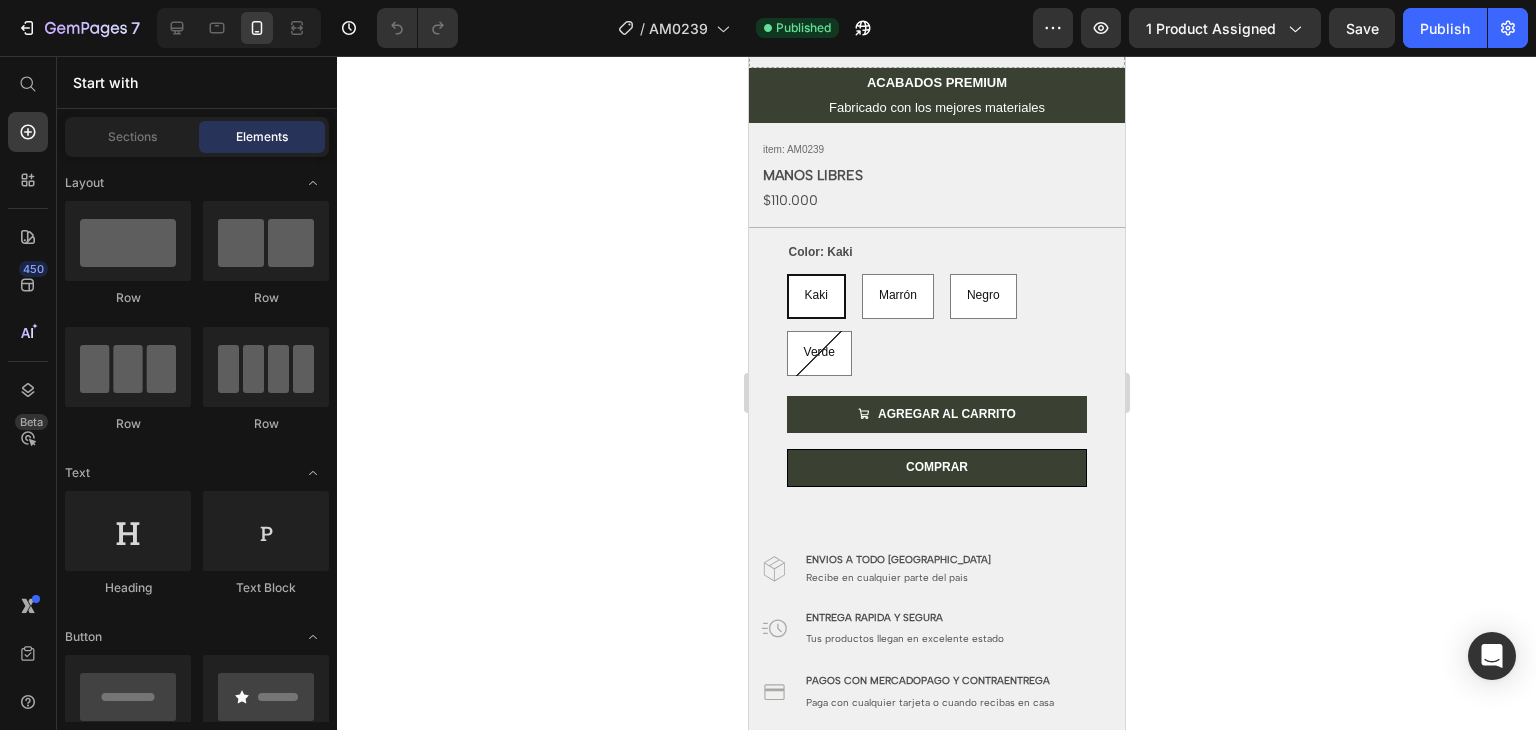 scroll, scrollTop: 790, scrollLeft: 0, axis: vertical 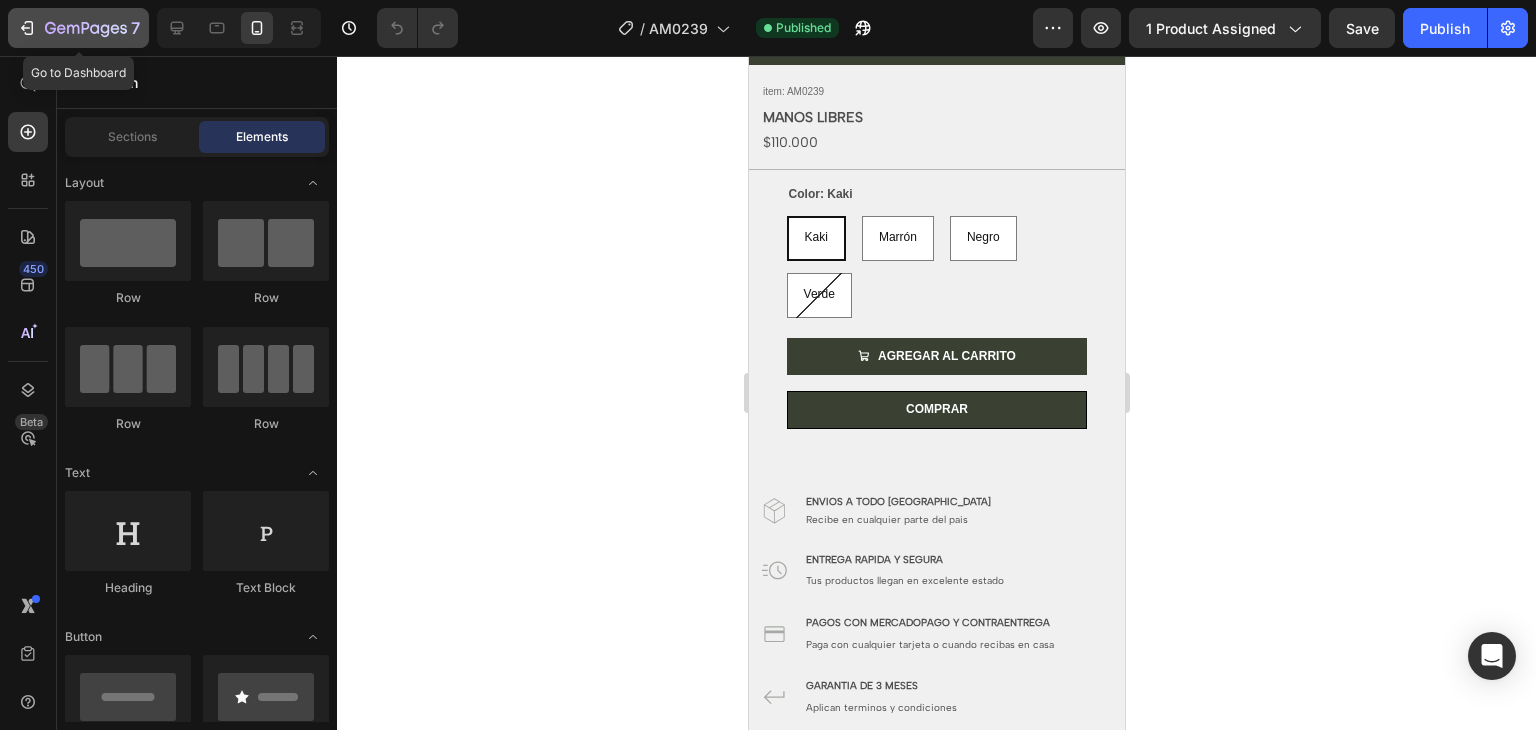 click on "7" 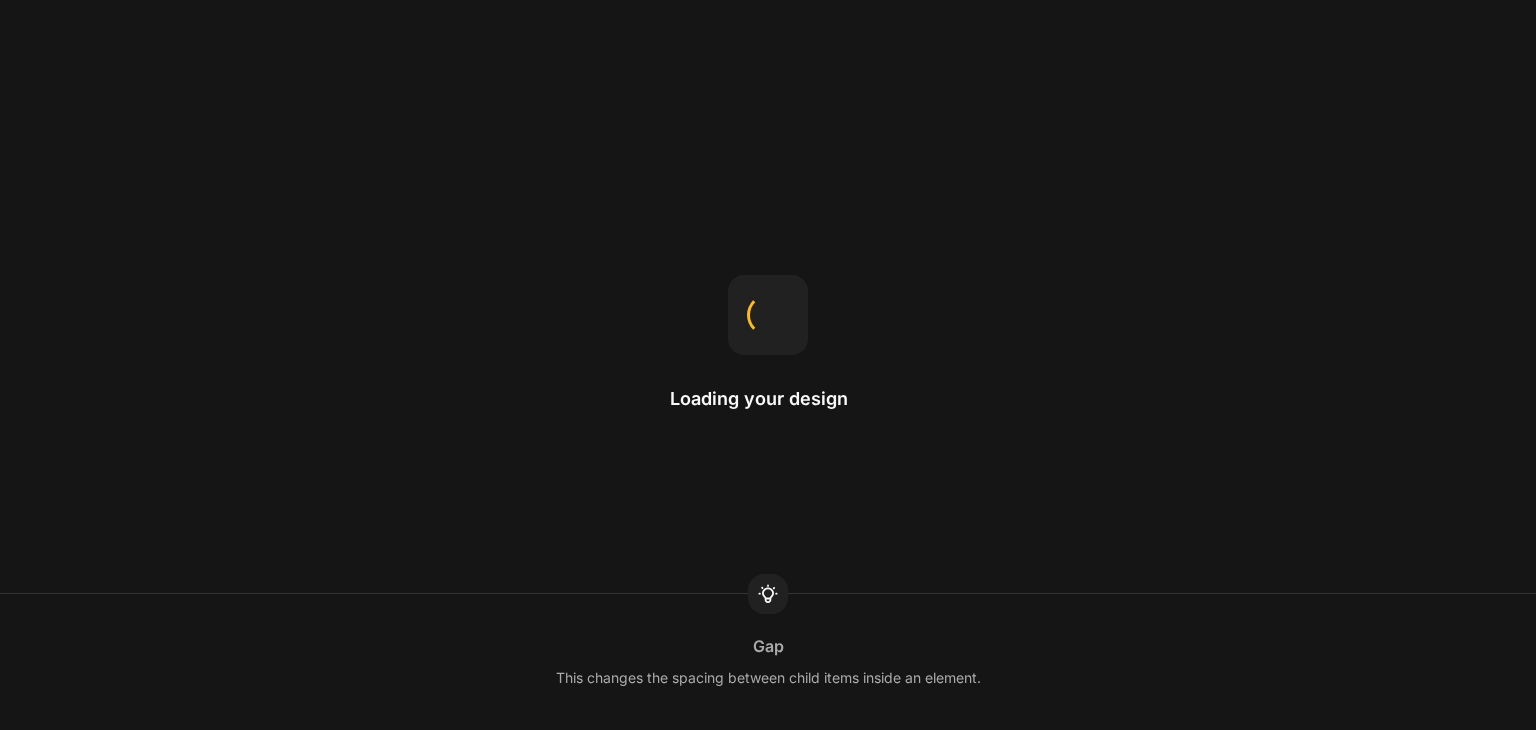 scroll, scrollTop: 0, scrollLeft: 0, axis: both 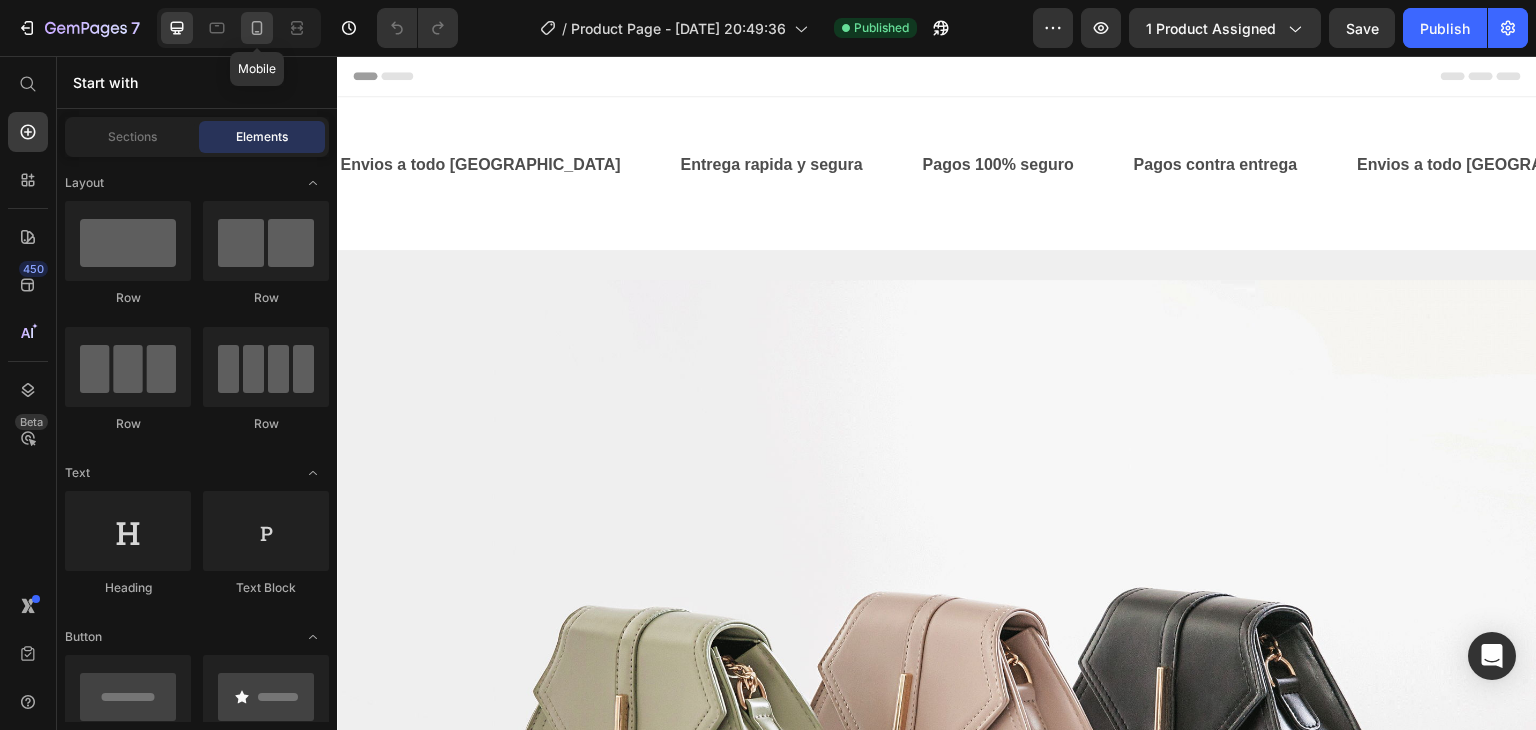 click 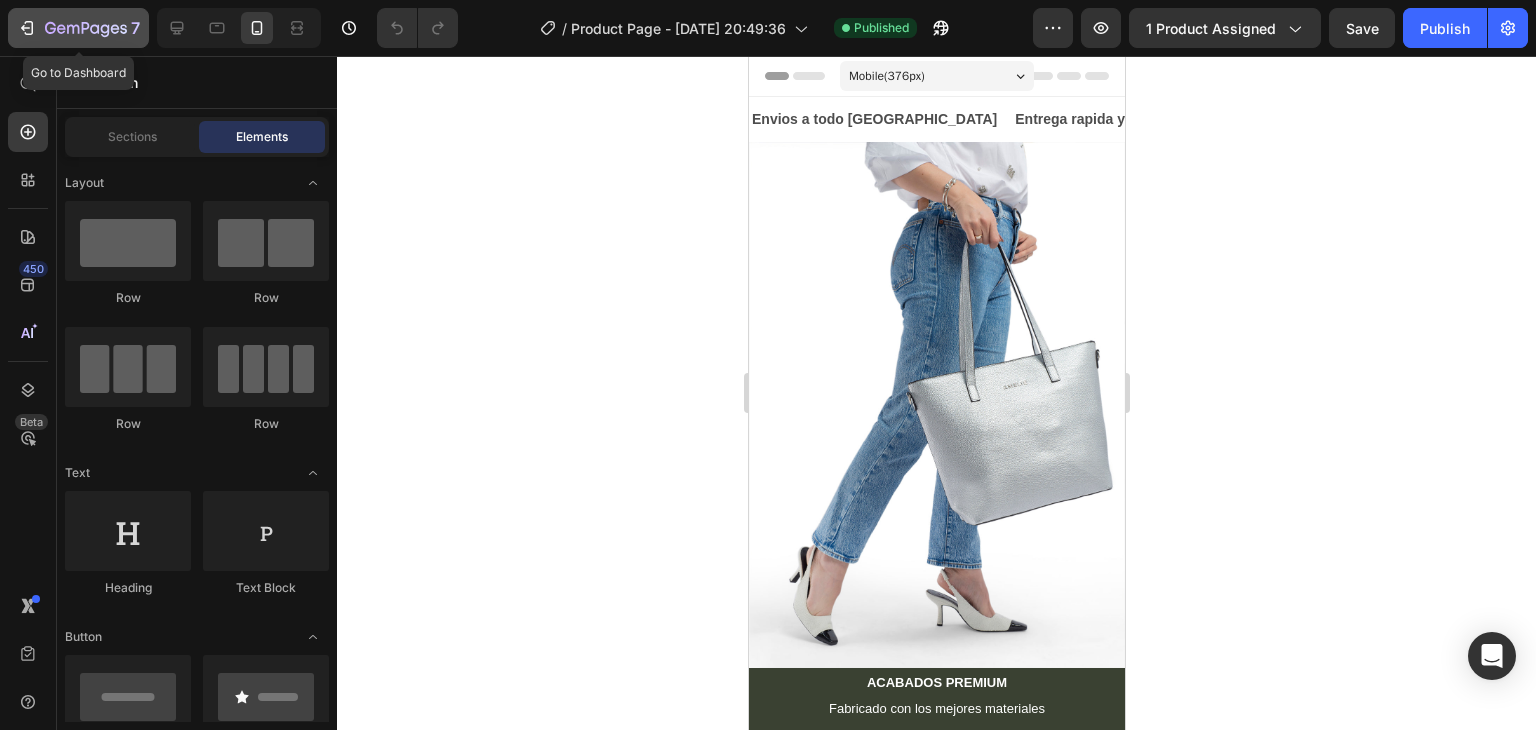 click on "7" 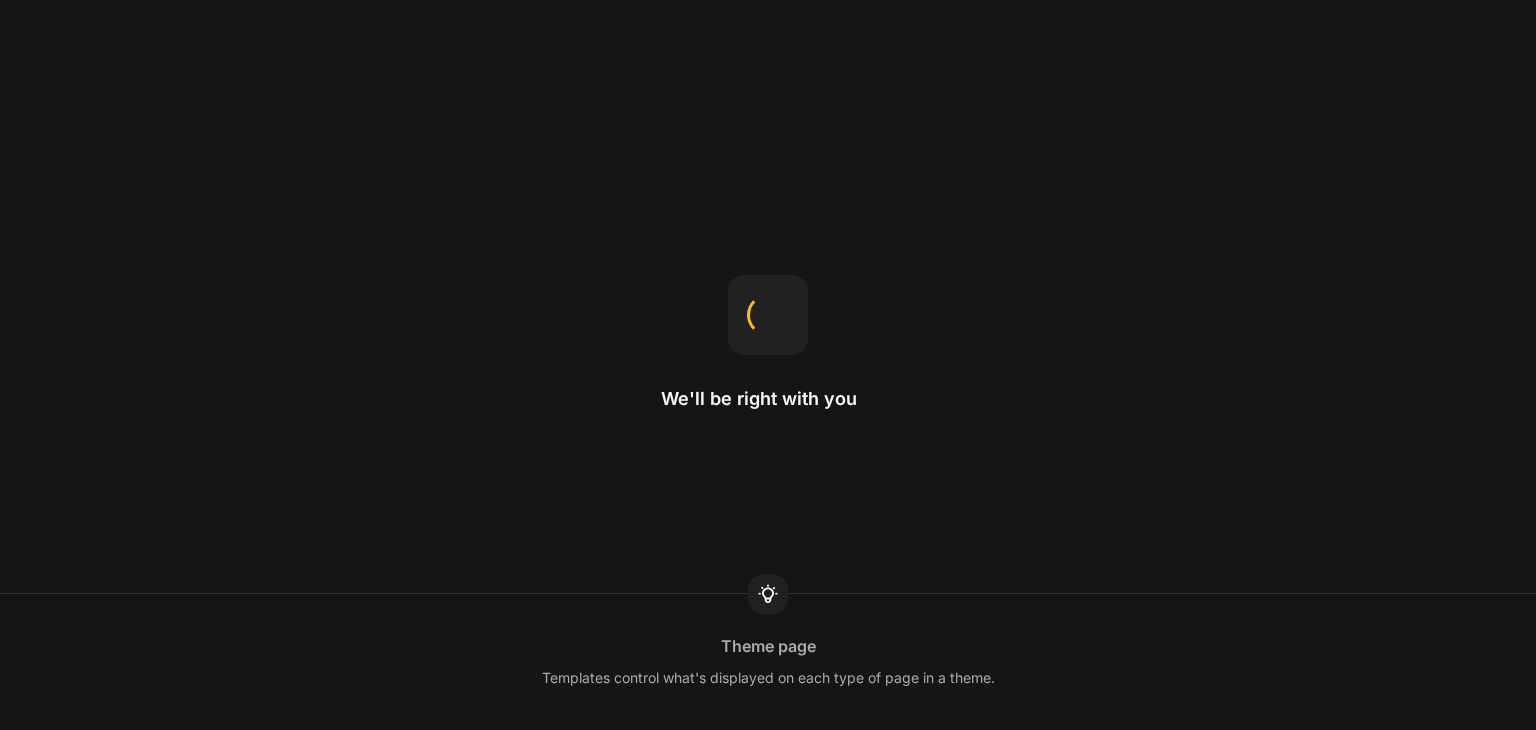 scroll, scrollTop: 0, scrollLeft: 0, axis: both 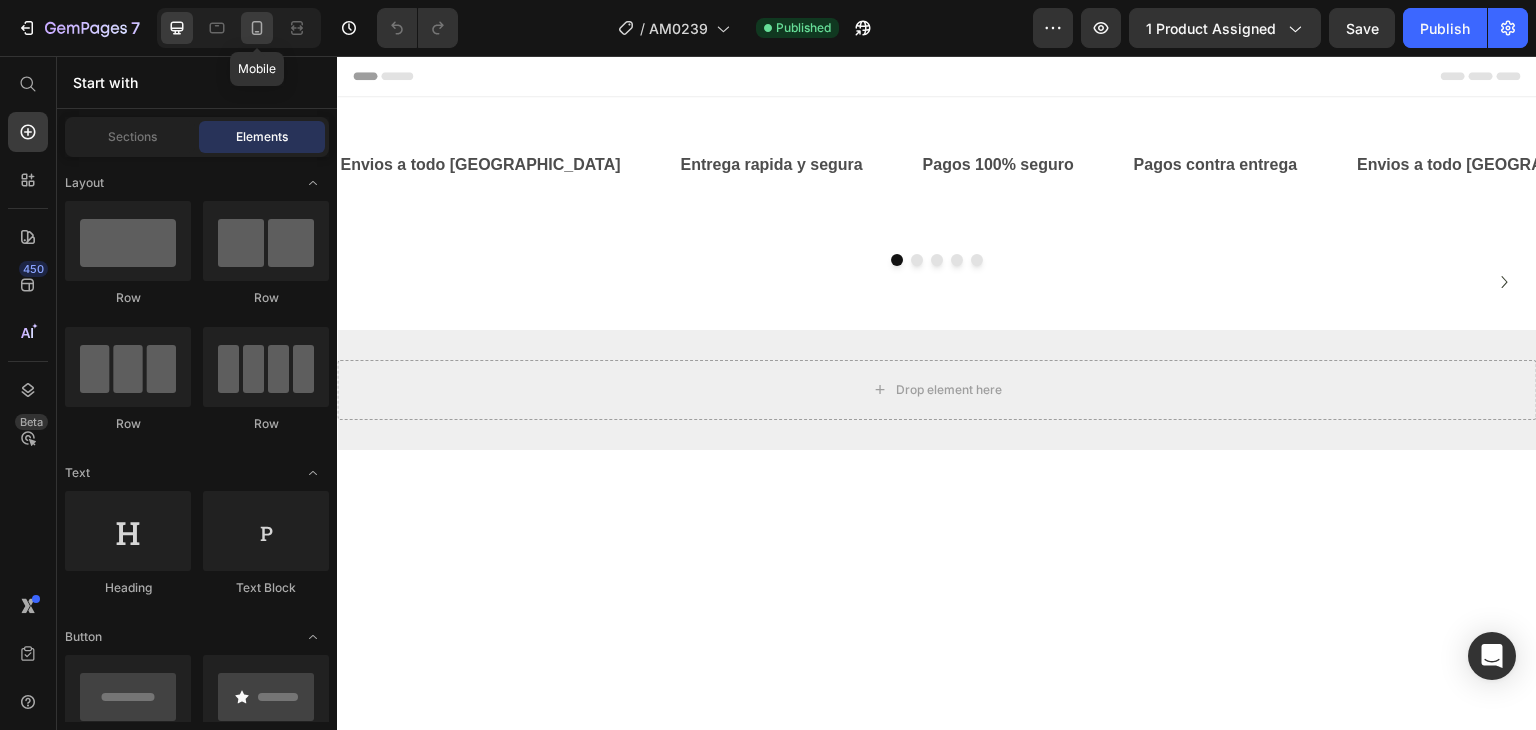 click 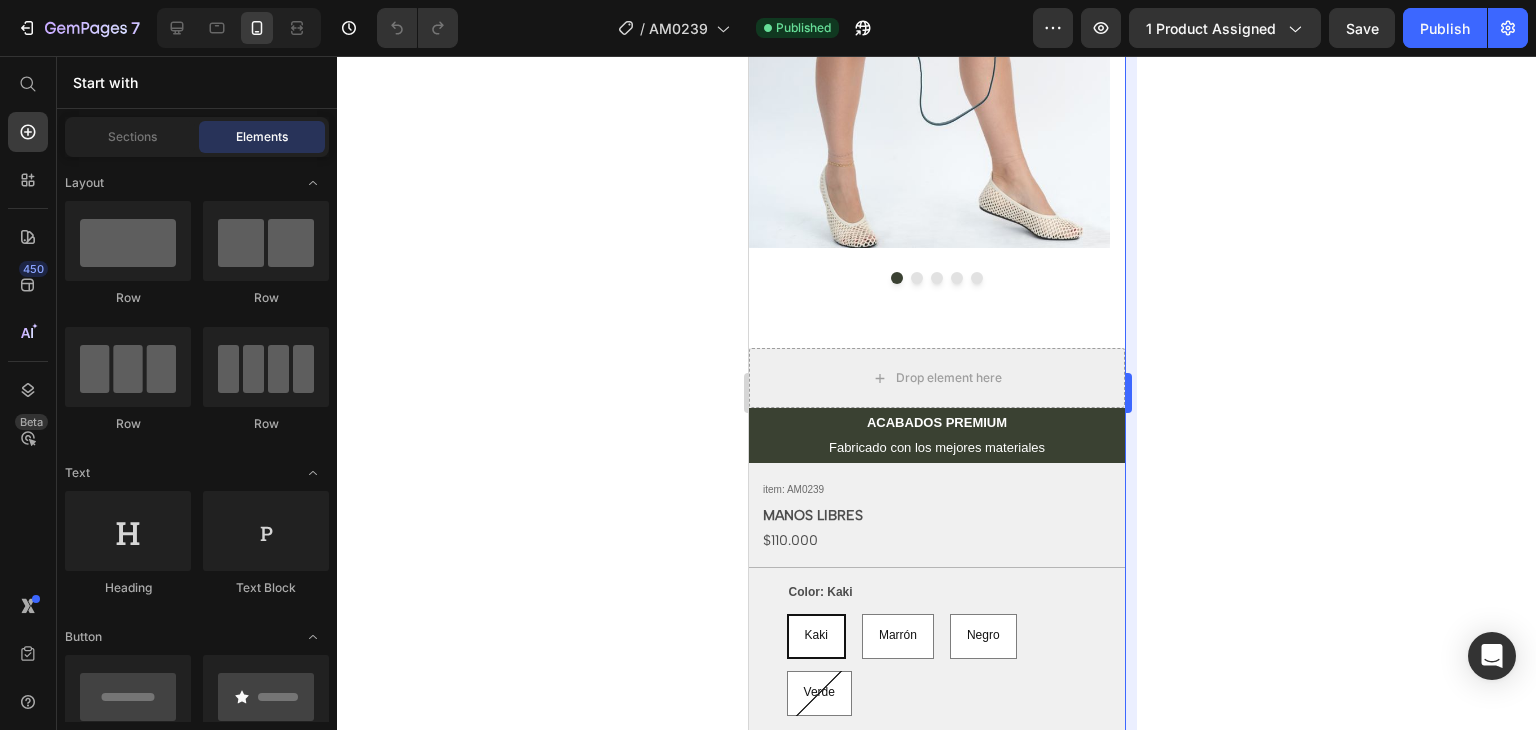 scroll, scrollTop: 406, scrollLeft: 0, axis: vertical 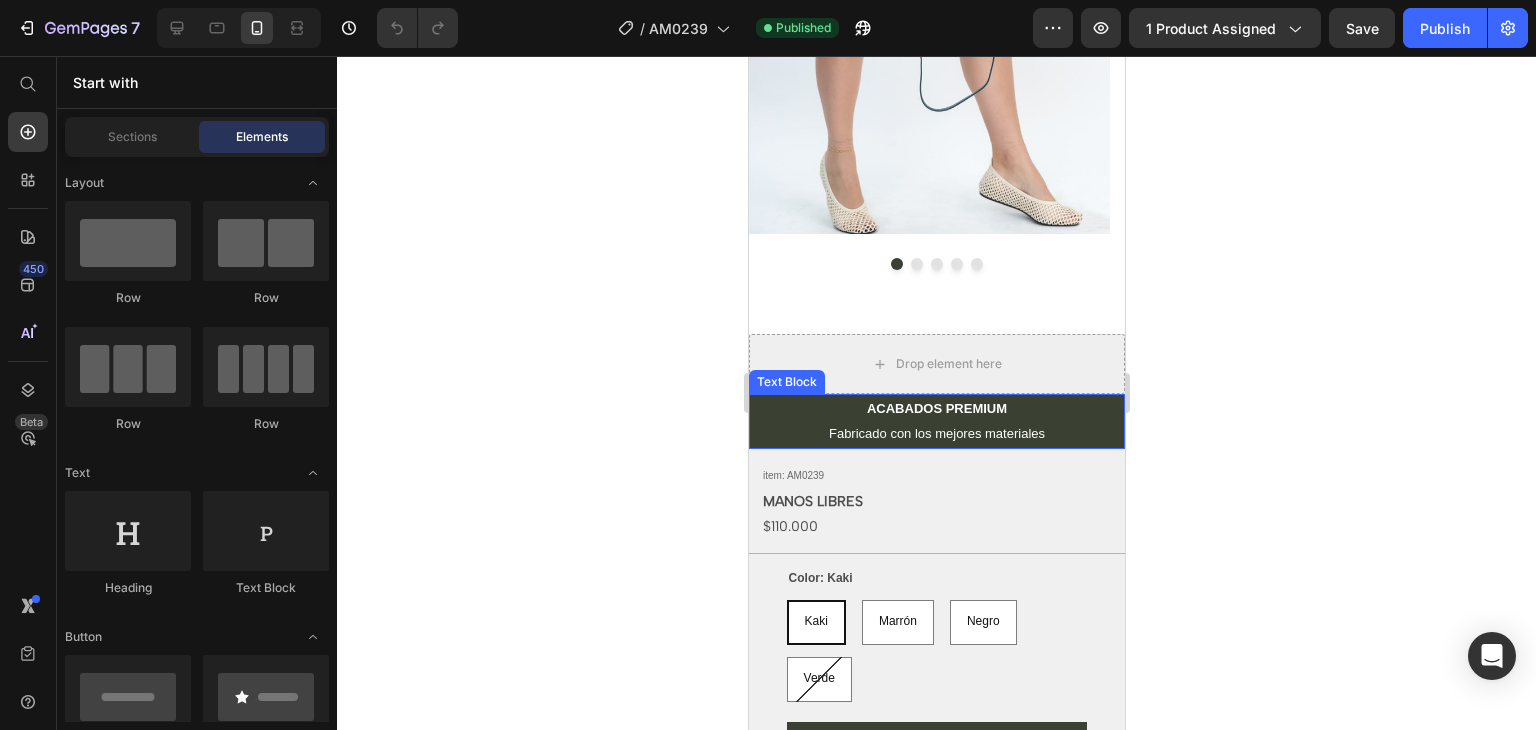 click on "Fabricado con los mejores materiales" at bounding box center [936, 433] 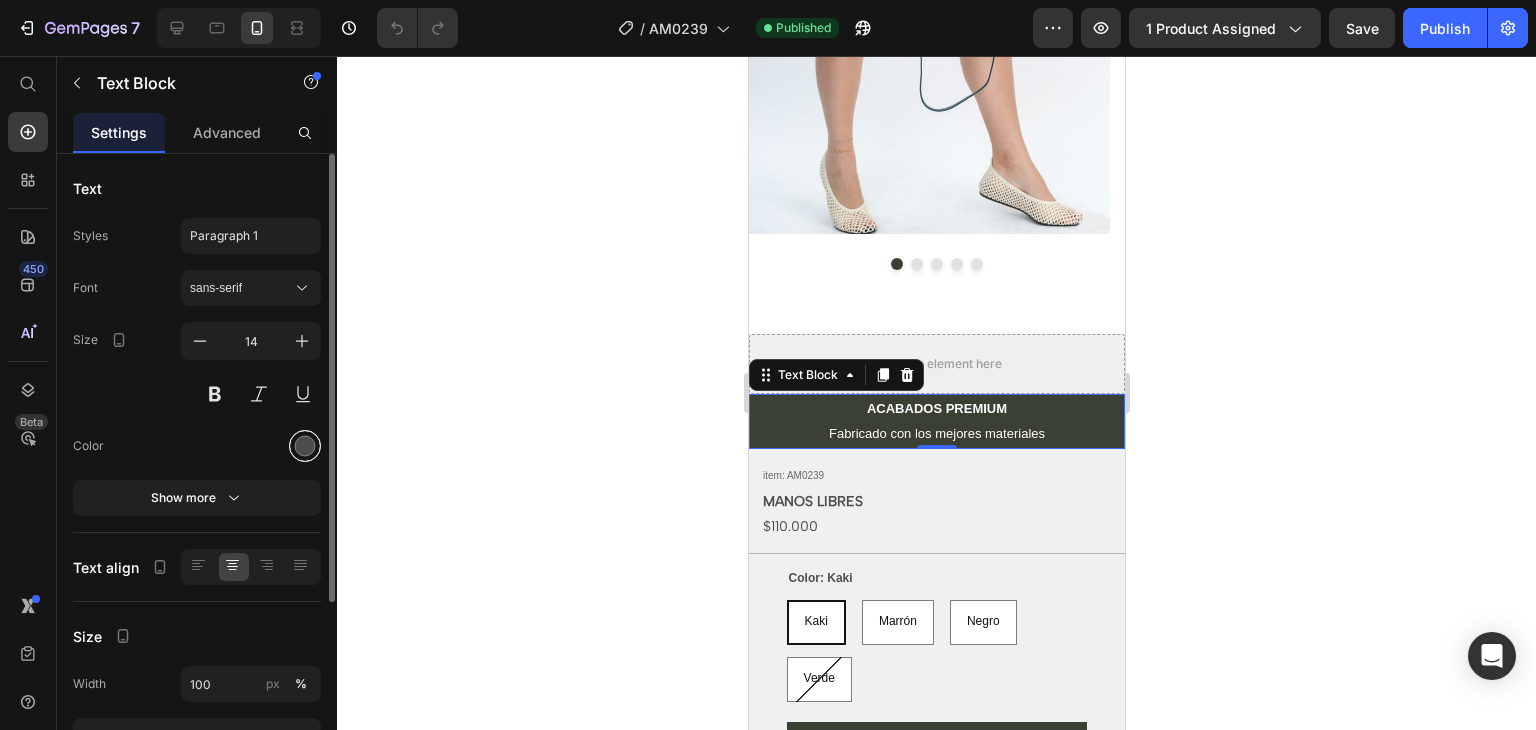 click at bounding box center (305, 446) 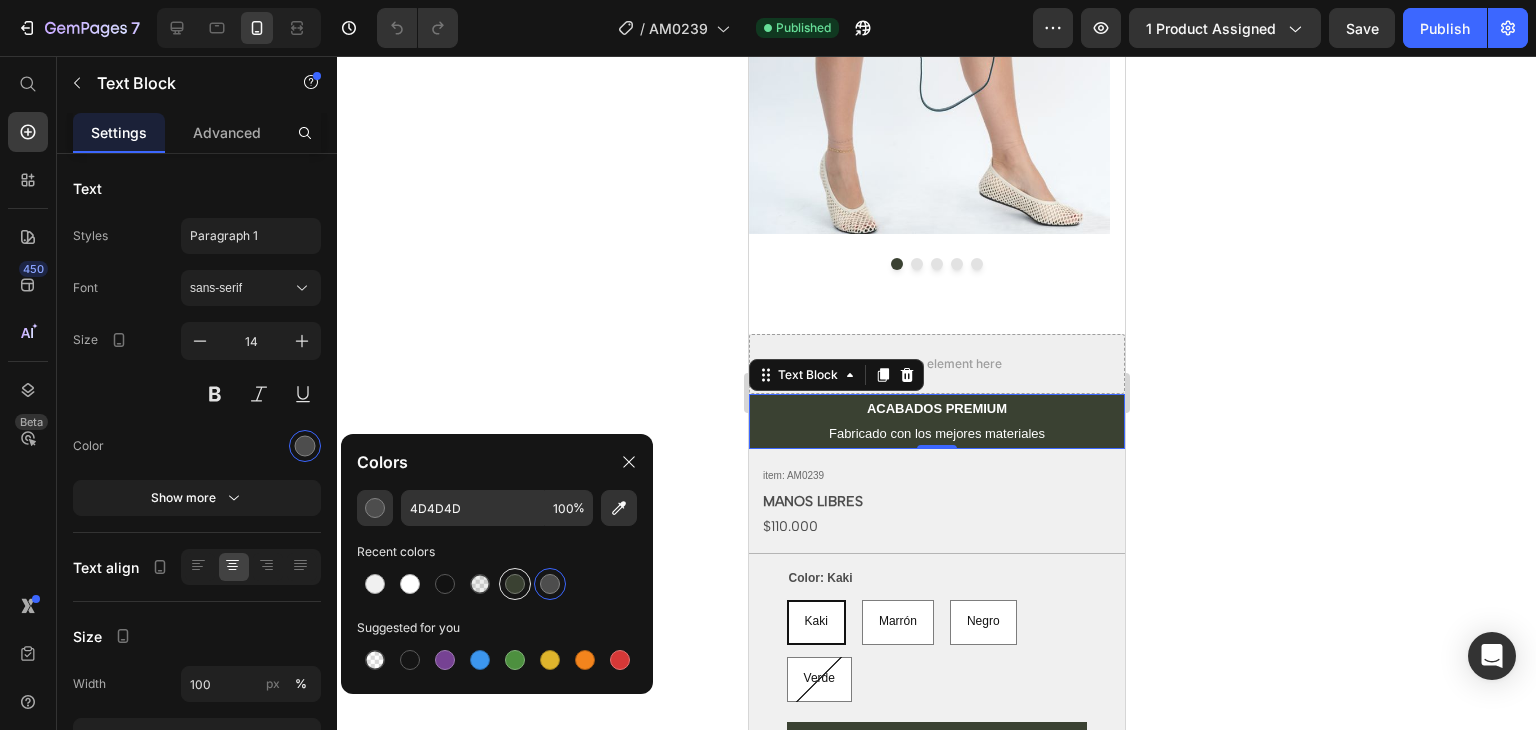 click at bounding box center [515, 584] 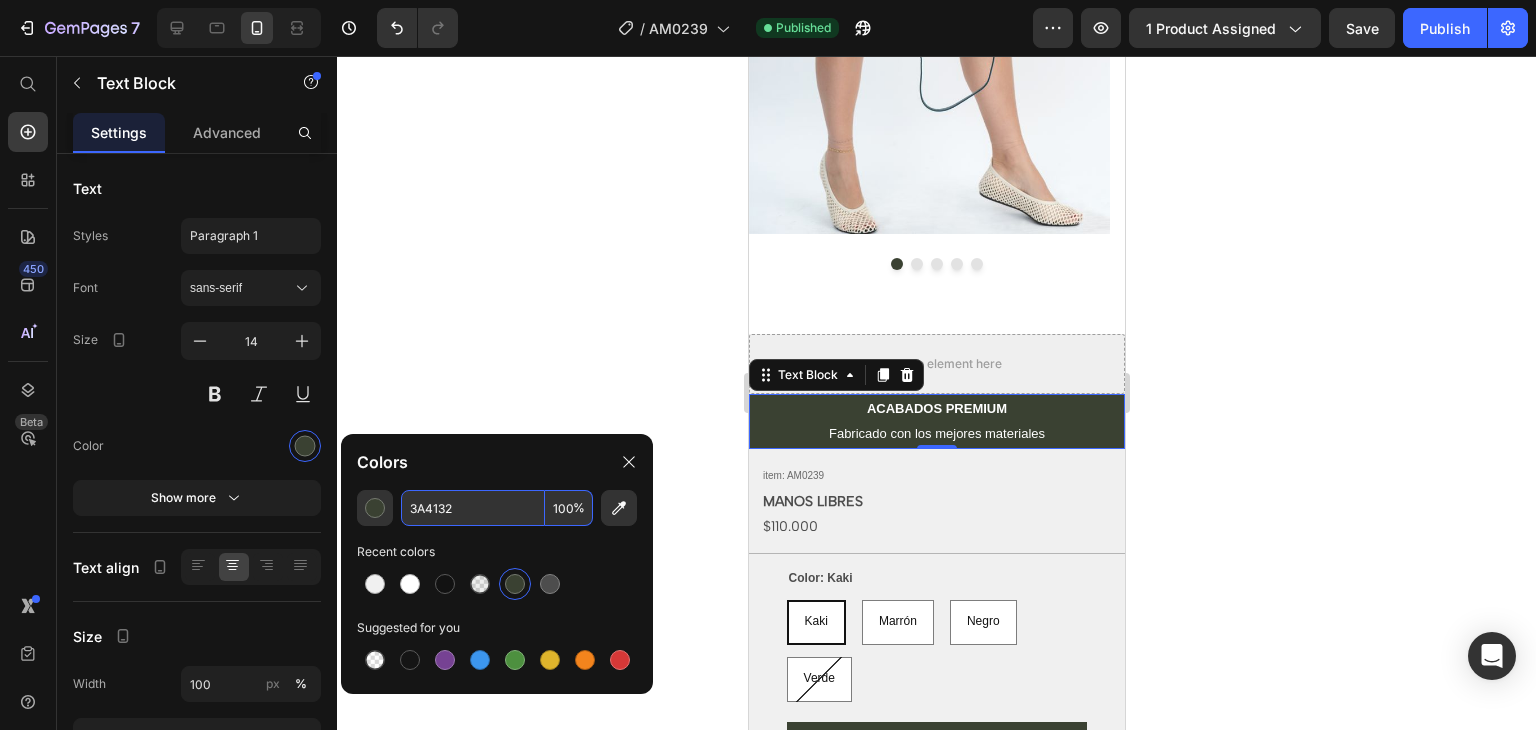 click on "3A4132" at bounding box center (473, 508) 